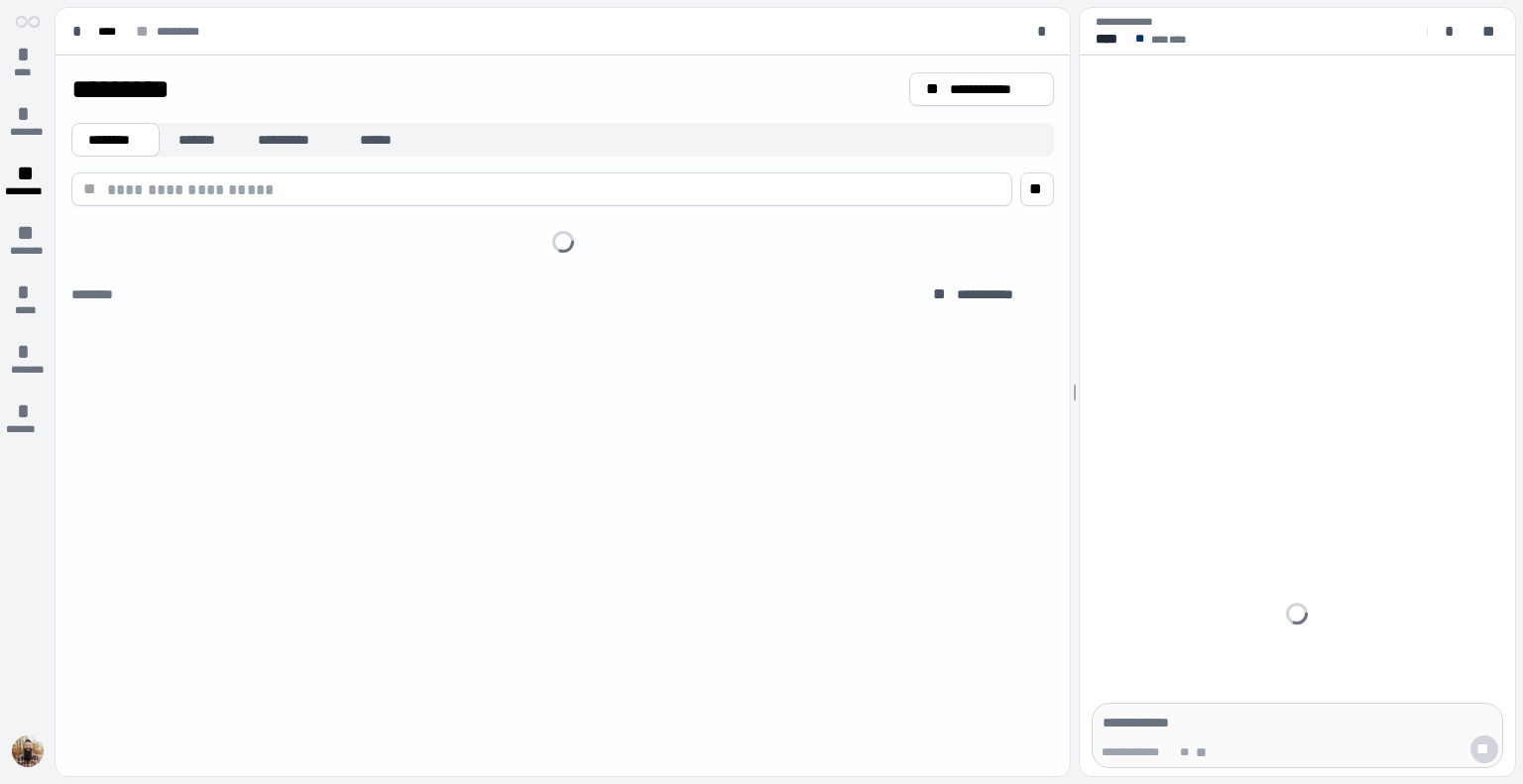 scroll, scrollTop: 0, scrollLeft: 0, axis: both 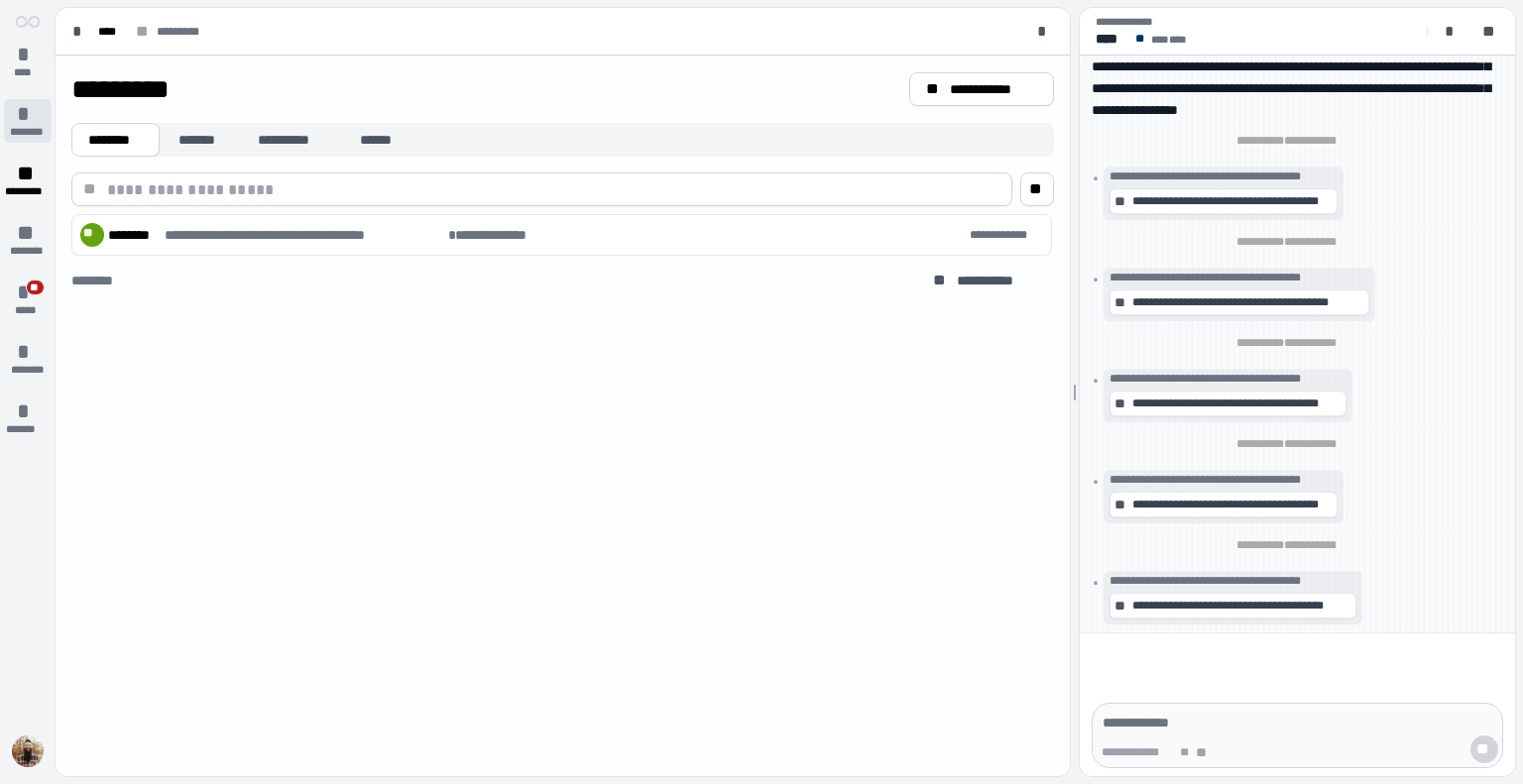 click on "********" at bounding box center [27, 132] 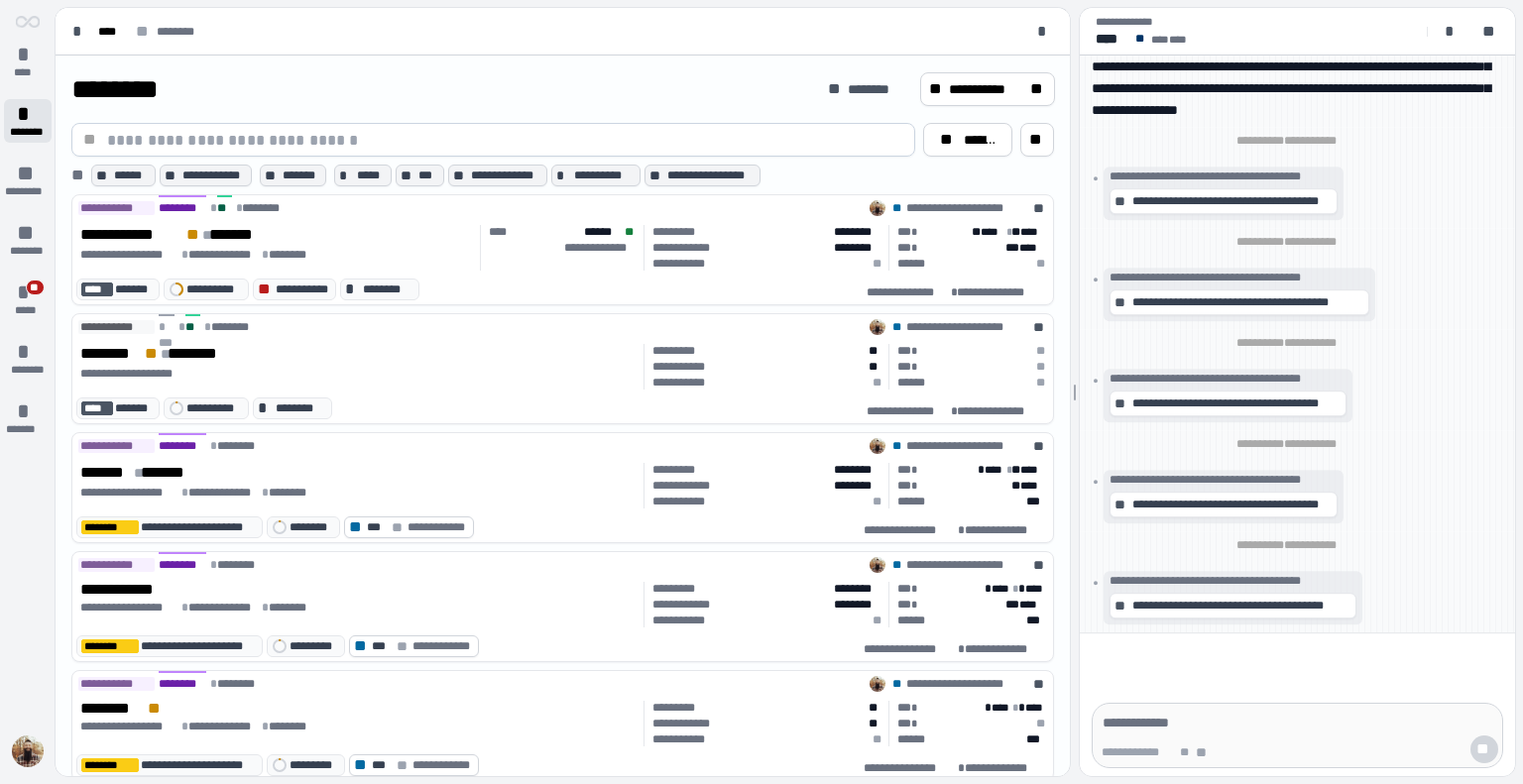 click on "********" at bounding box center (27, 132) 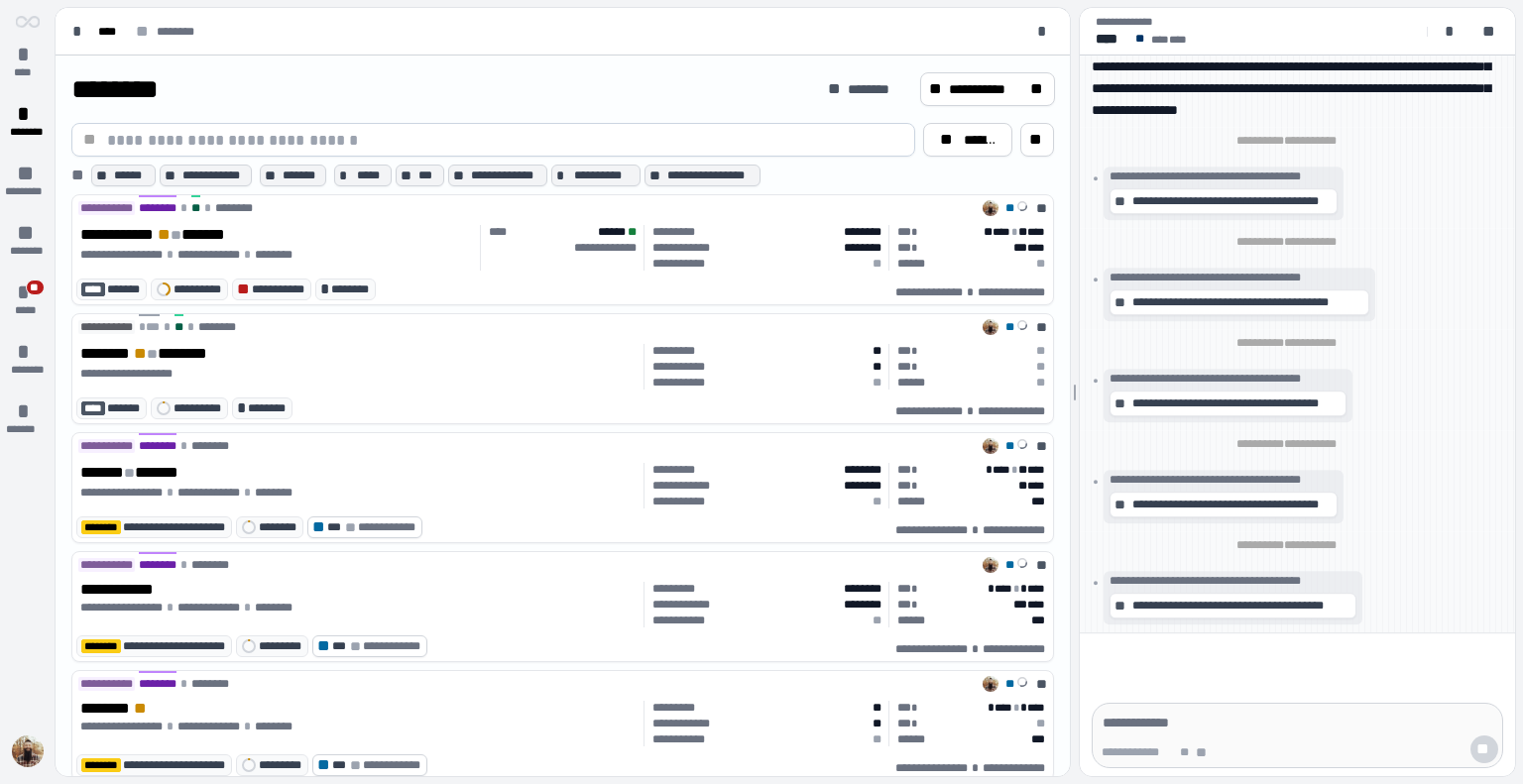 scroll, scrollTop: 0, scrollLeft: 0, axis: both 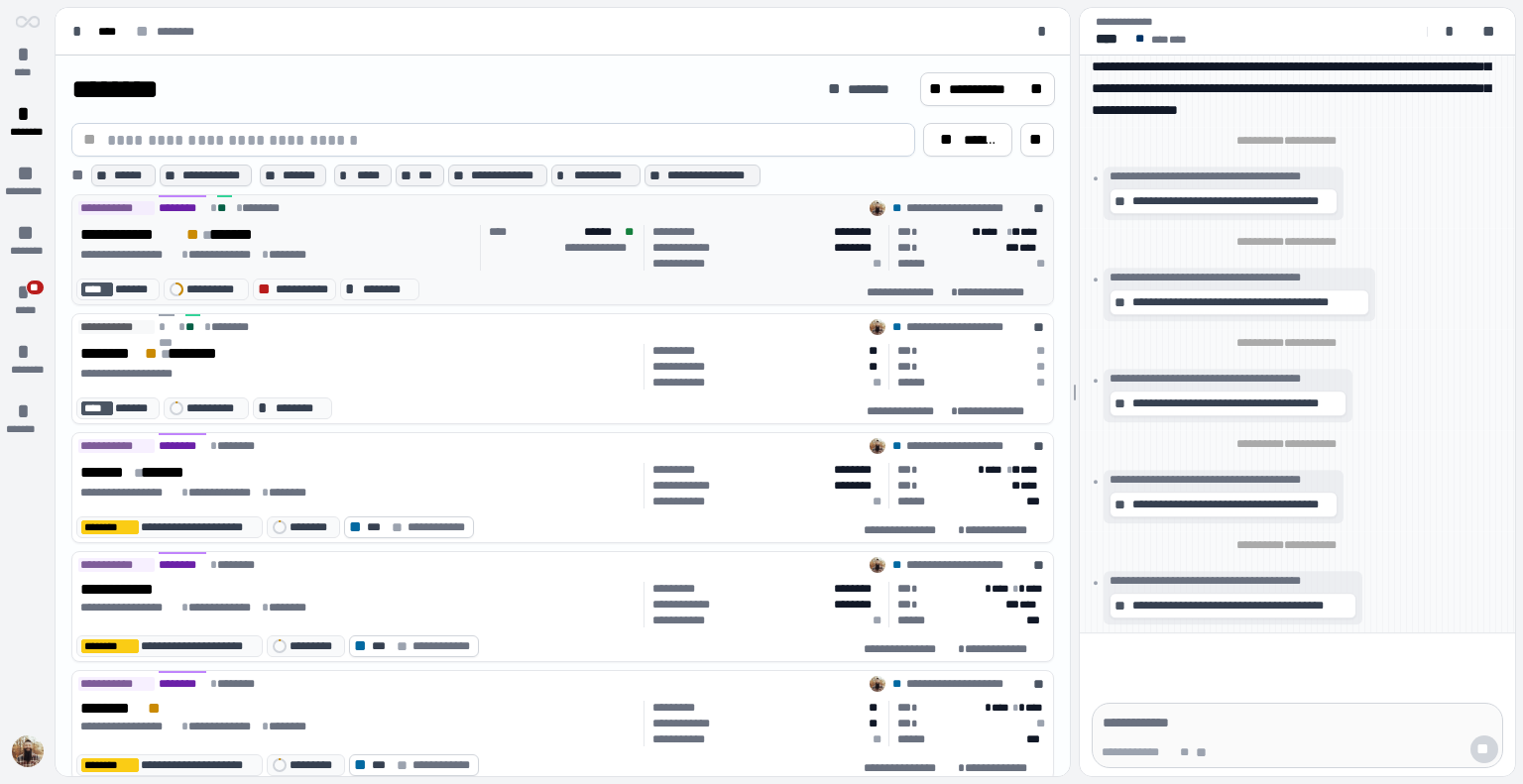 click on "**********" at bounding box center (277, 255) 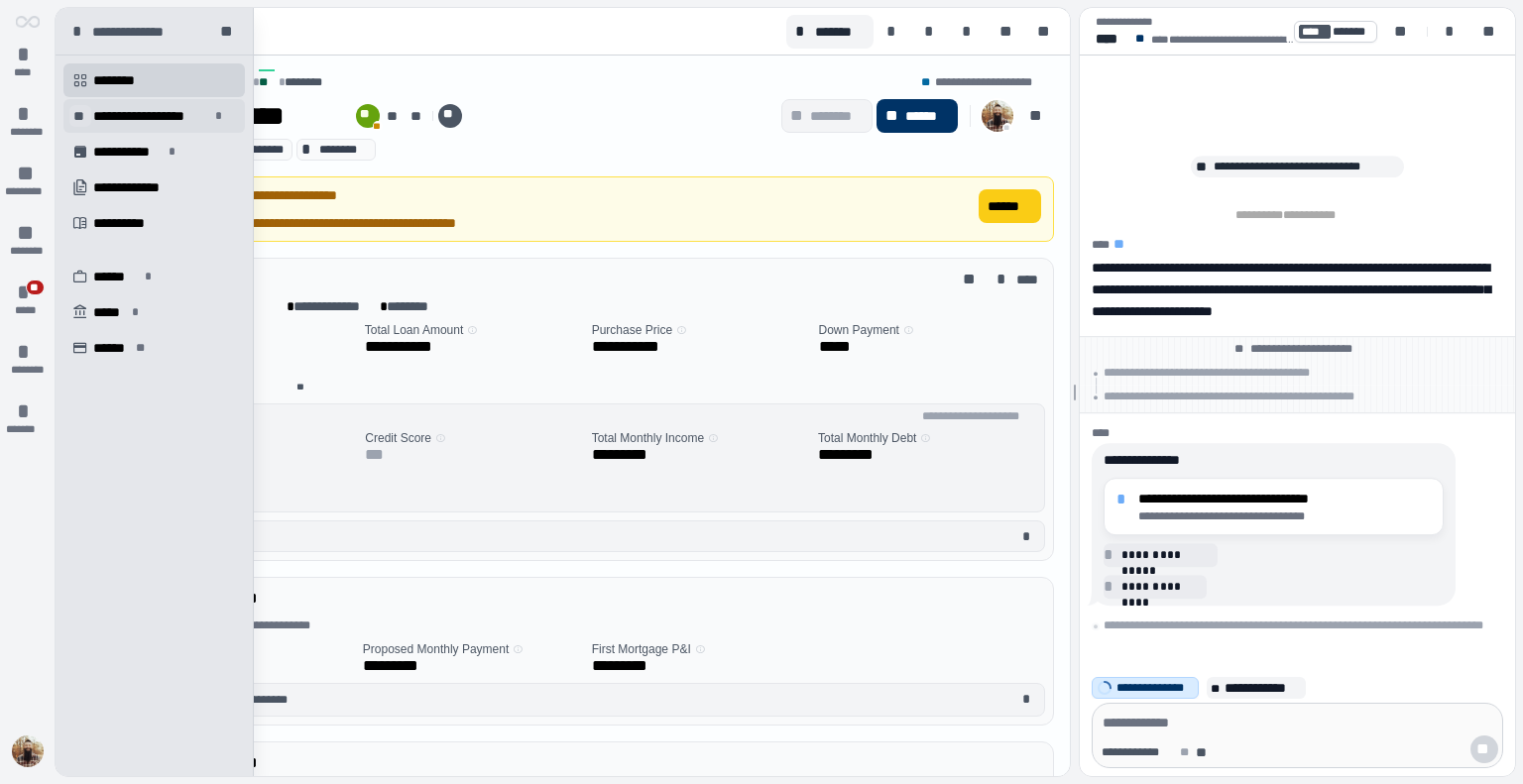 click on "**" at bounding box center [80, 116] 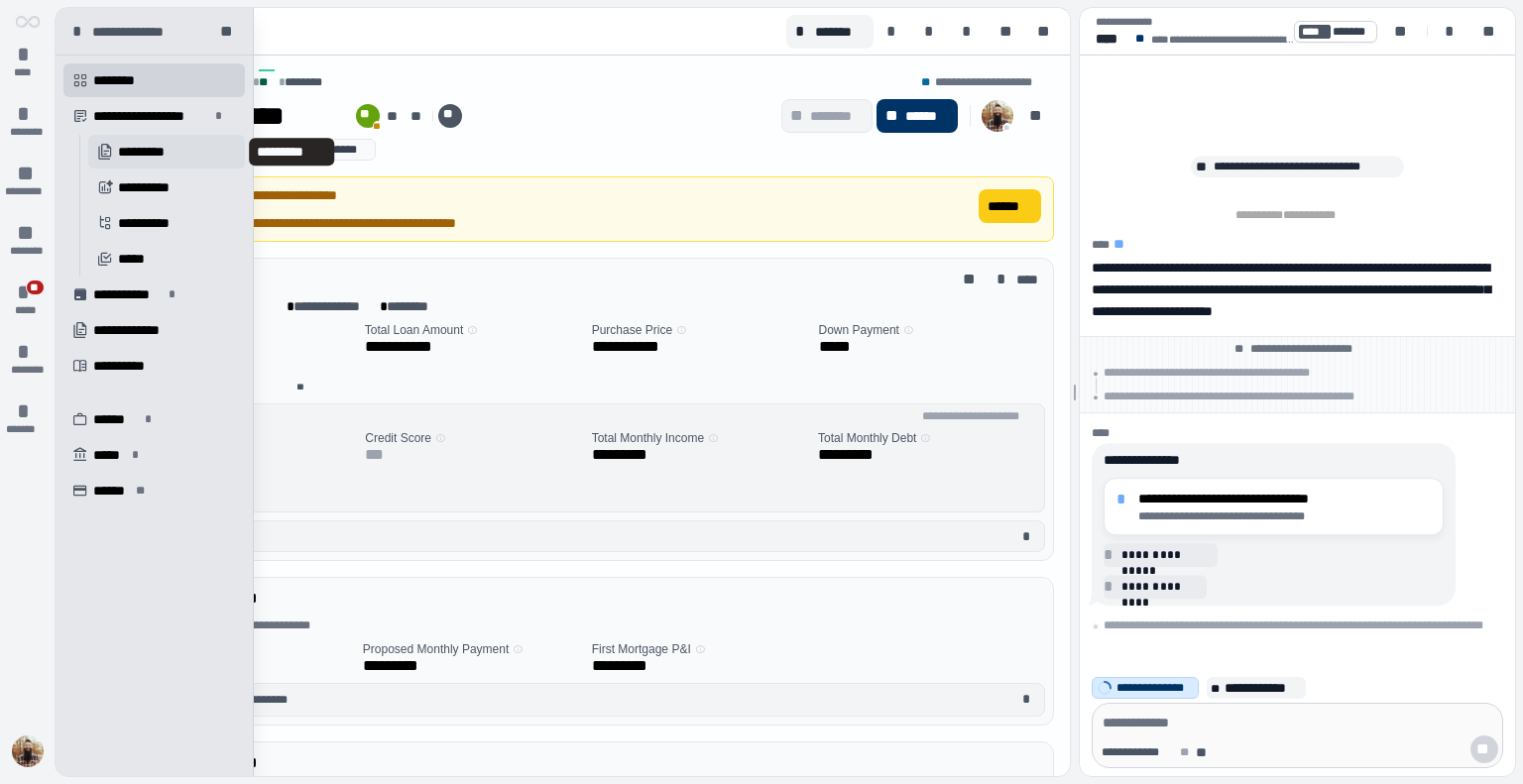 click on "*********" at bounding box center [153, 152] 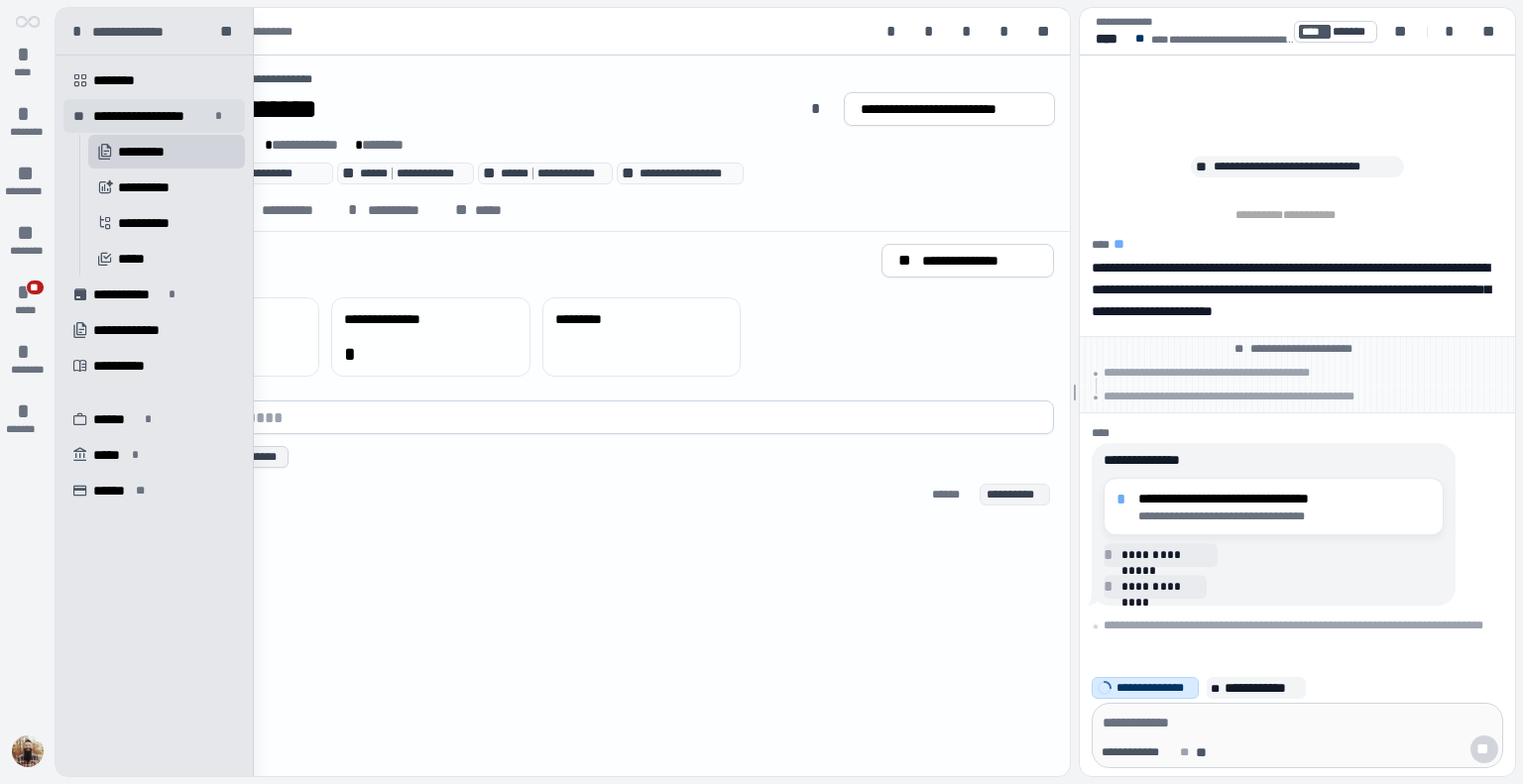 click on "**********" at bounding box center [151, 116] 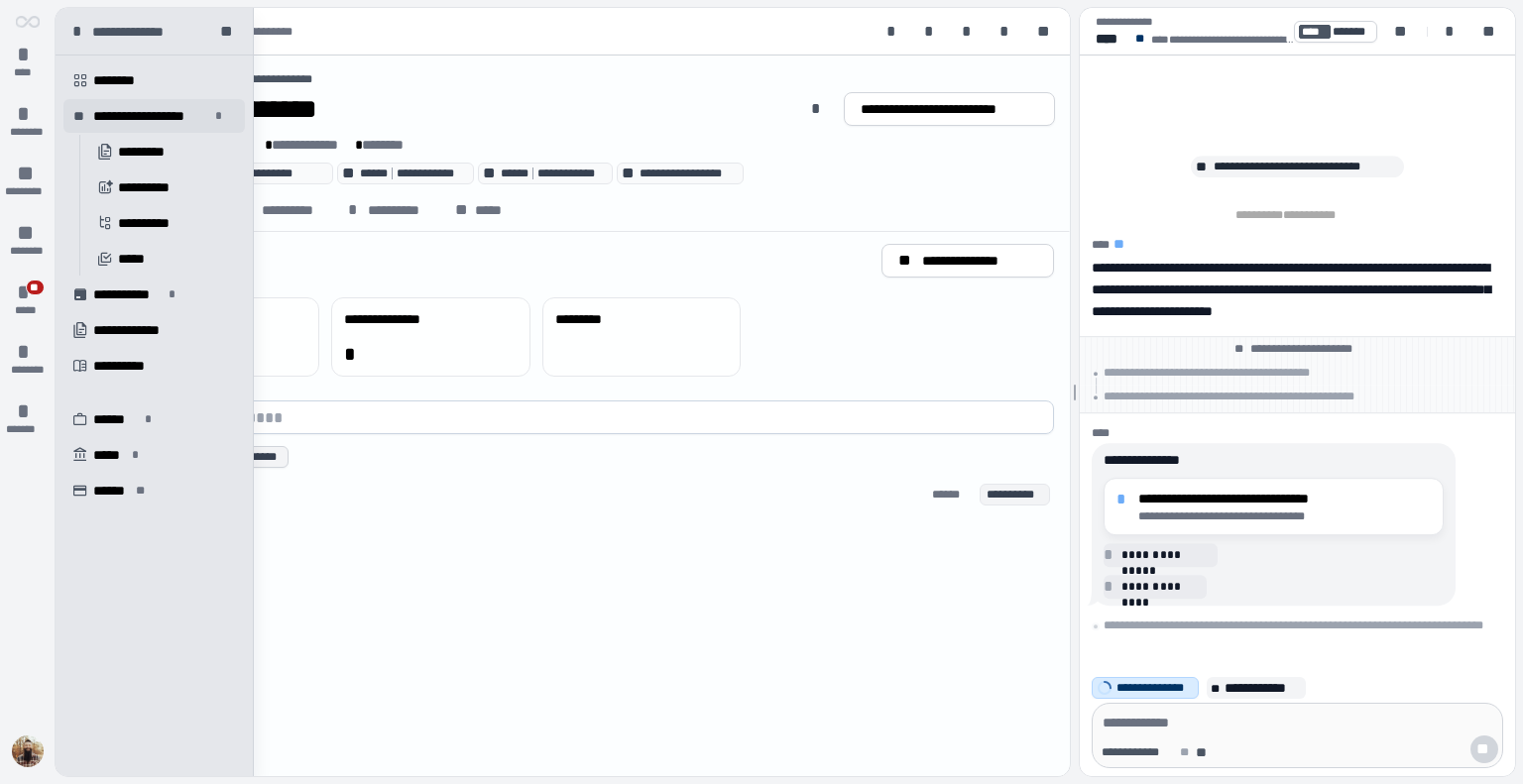 click on "**********" at bounding box center [151, 116] 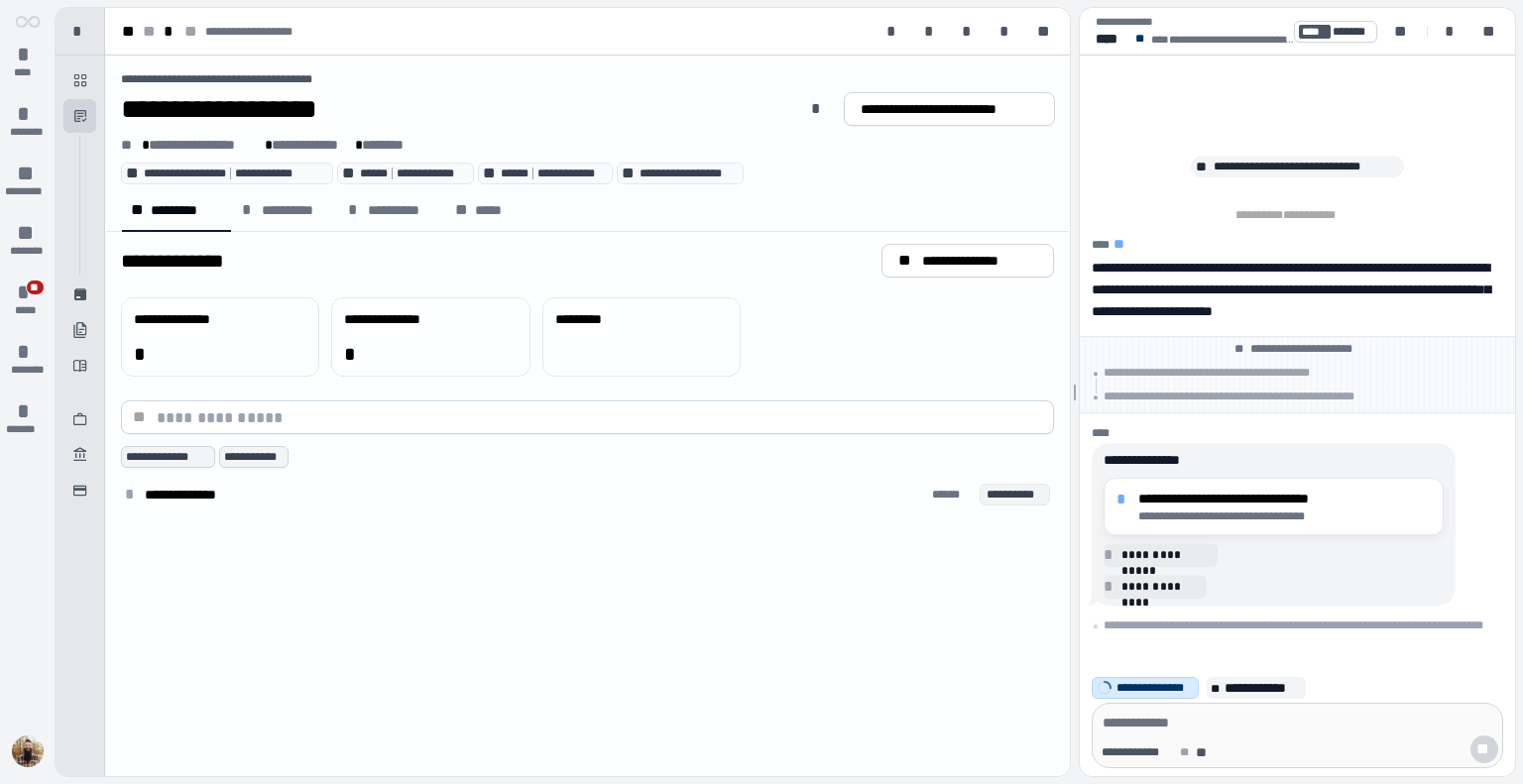 click on "**********" at bounding box center [457, 109] 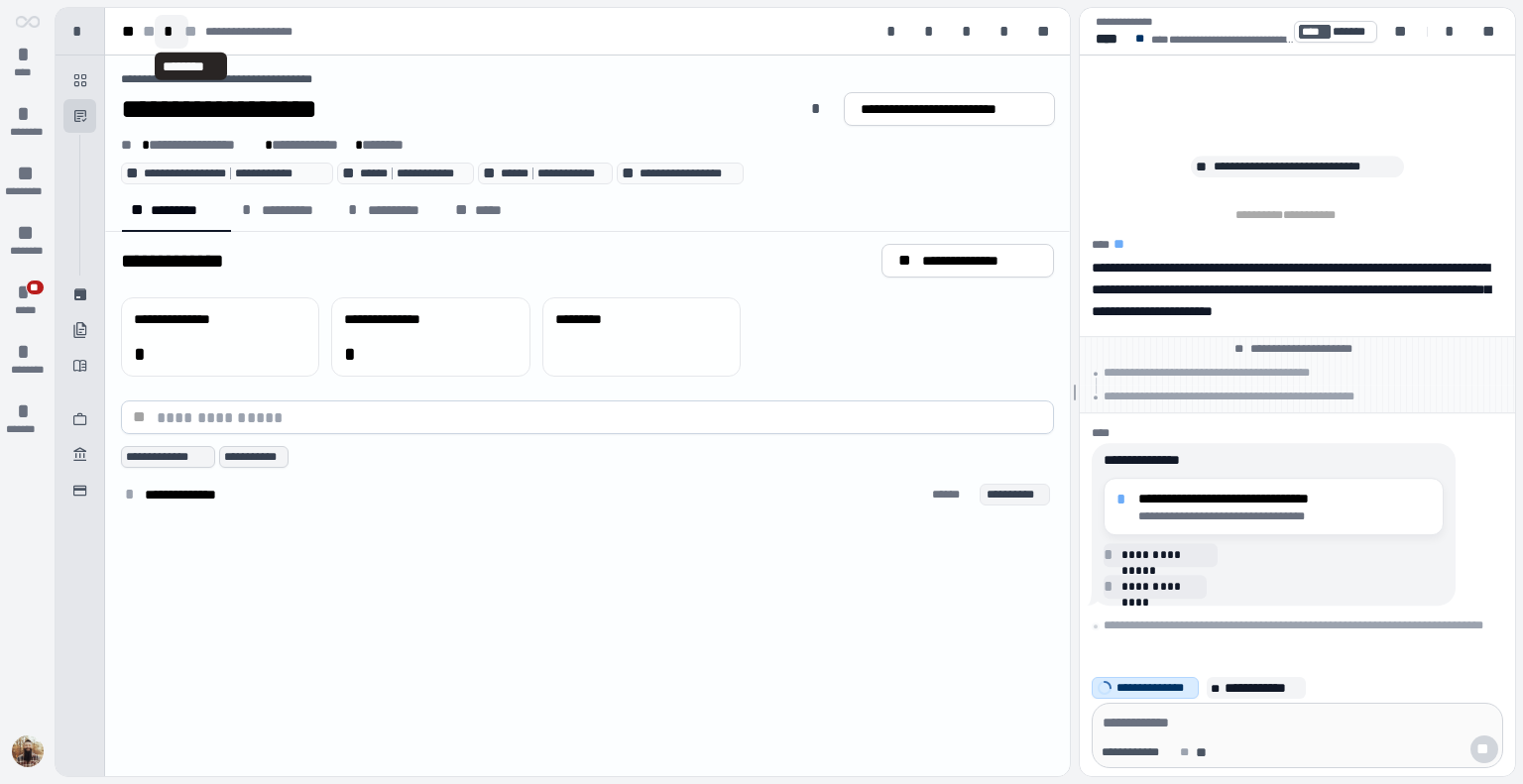 click on "*" at bounding box center [172, 32] 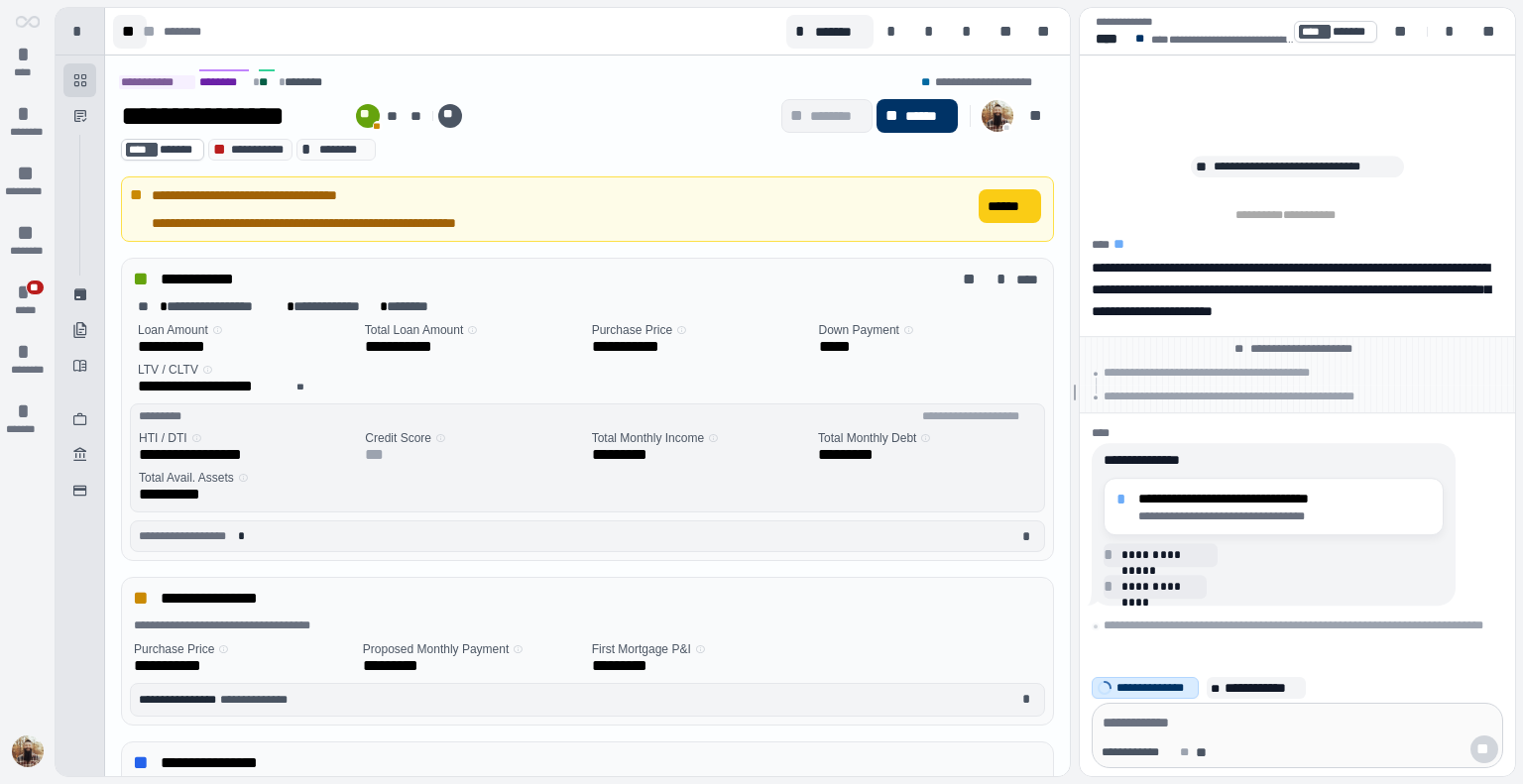 click on "**" at bounding box center [130, 32] 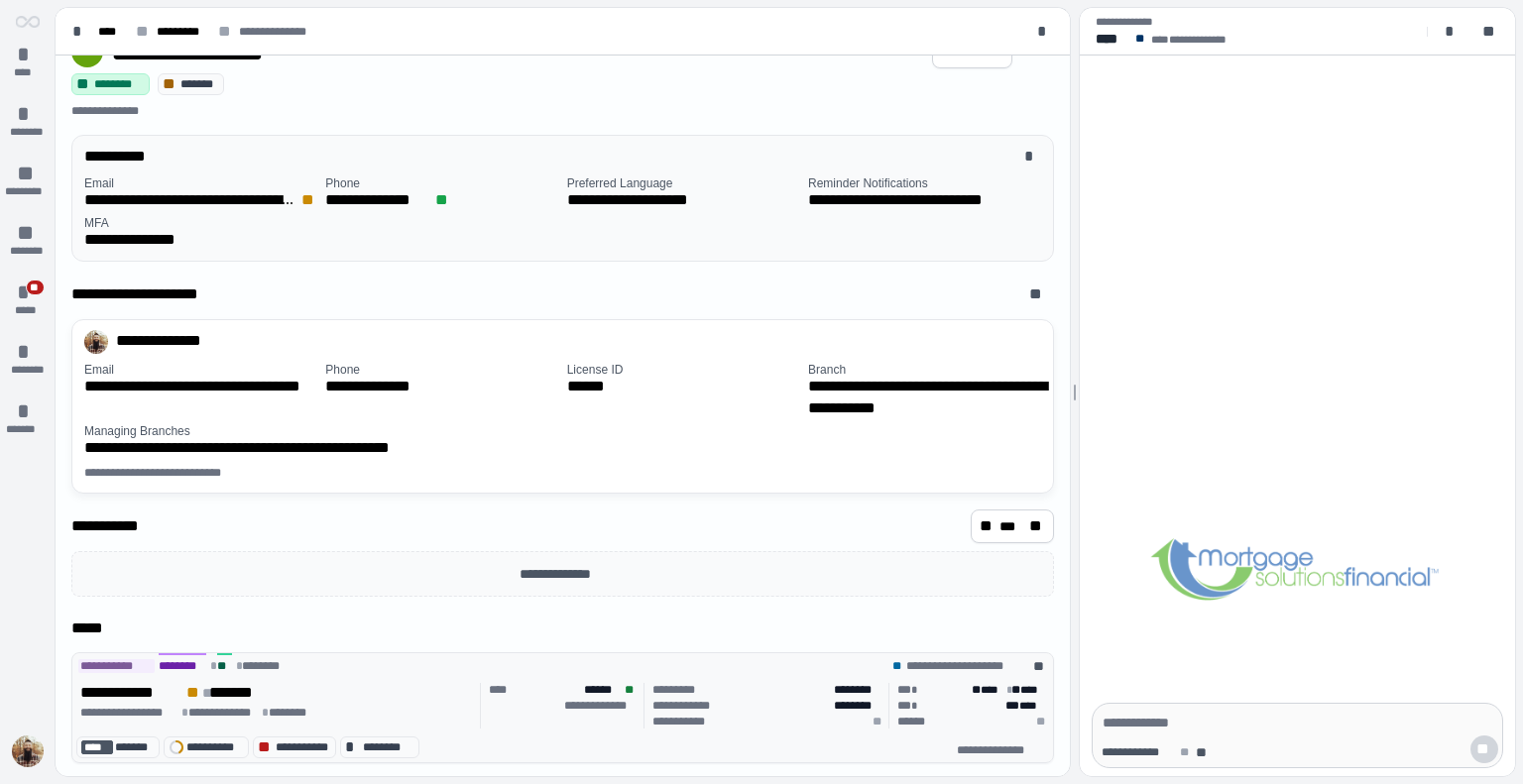 scroll, scrollTop: 56, scrollLeft: 0, axis: vertical 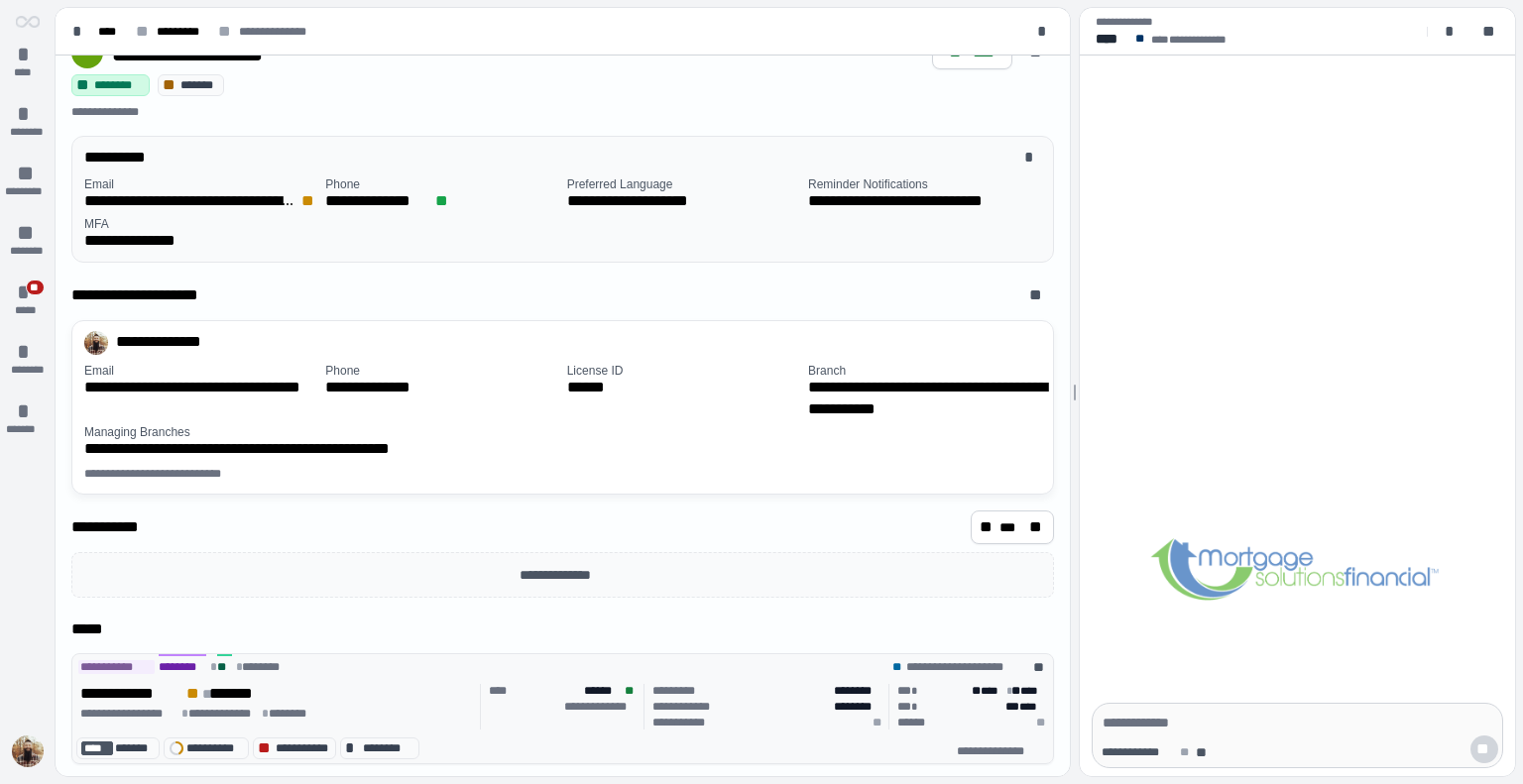 click on "**********" at bounding box center (277, 694) 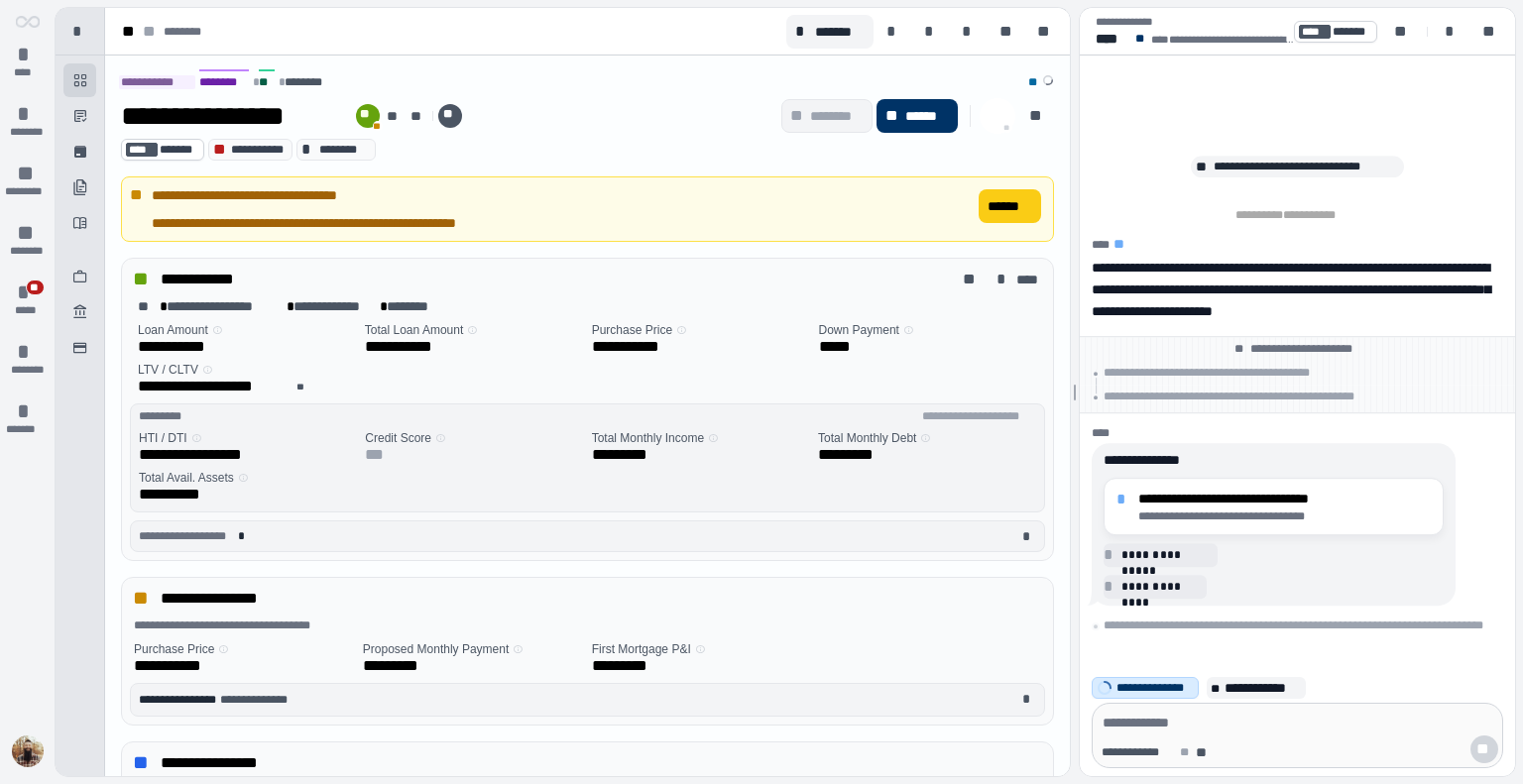 scroll, scrollTop: 0, scrollLeft: 0, axis: both 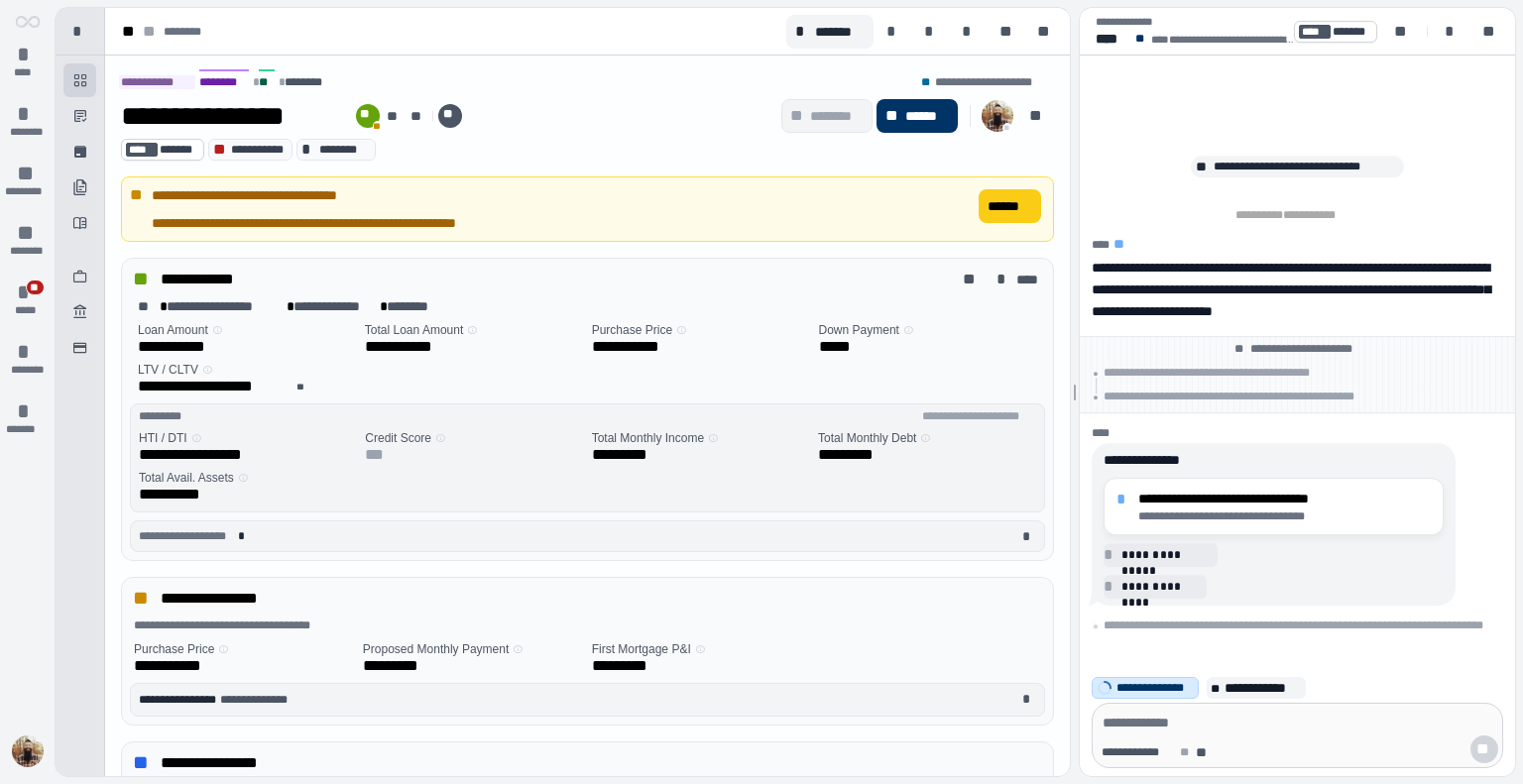 click at bounding box center [1297, 723] 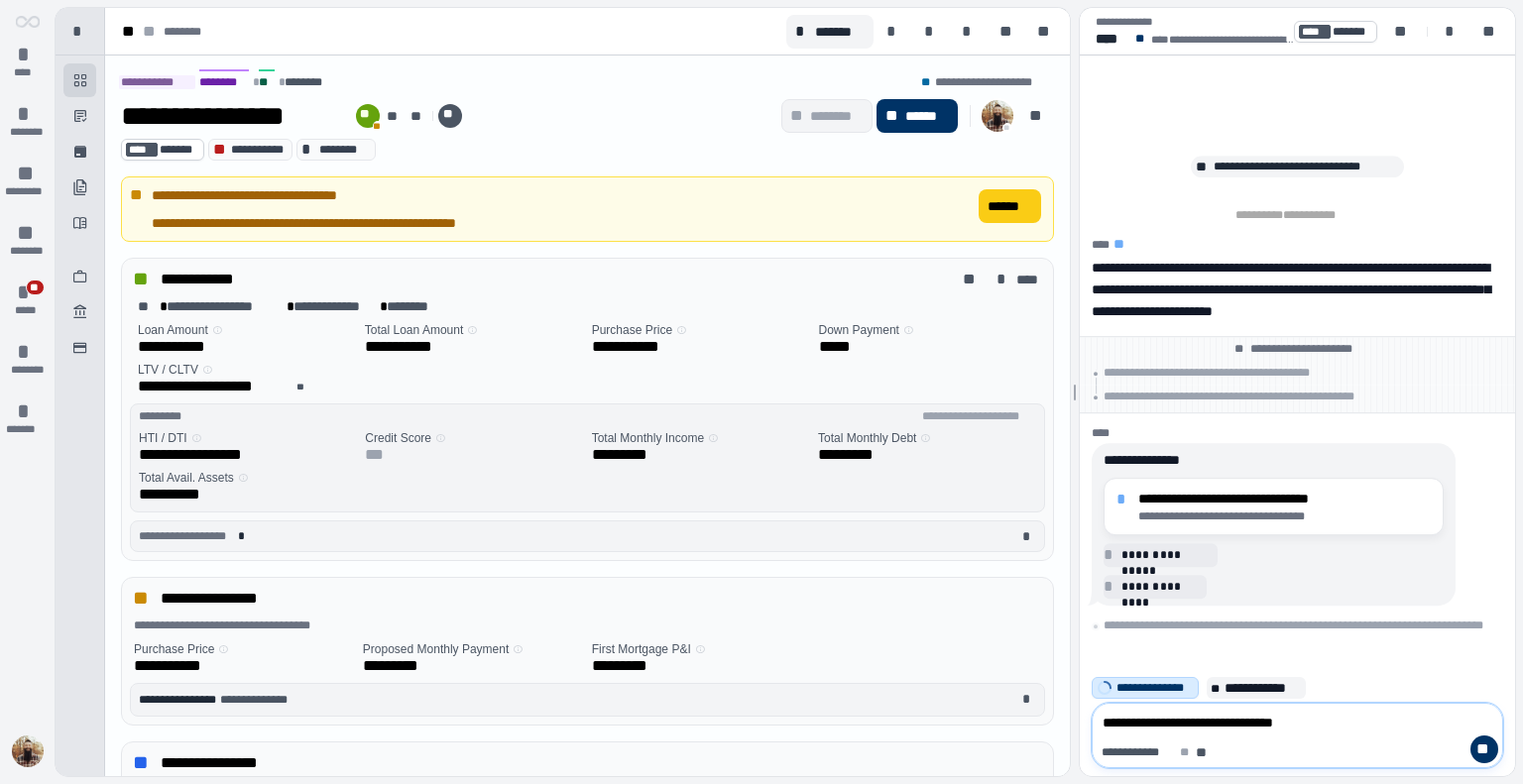 type on "**********" 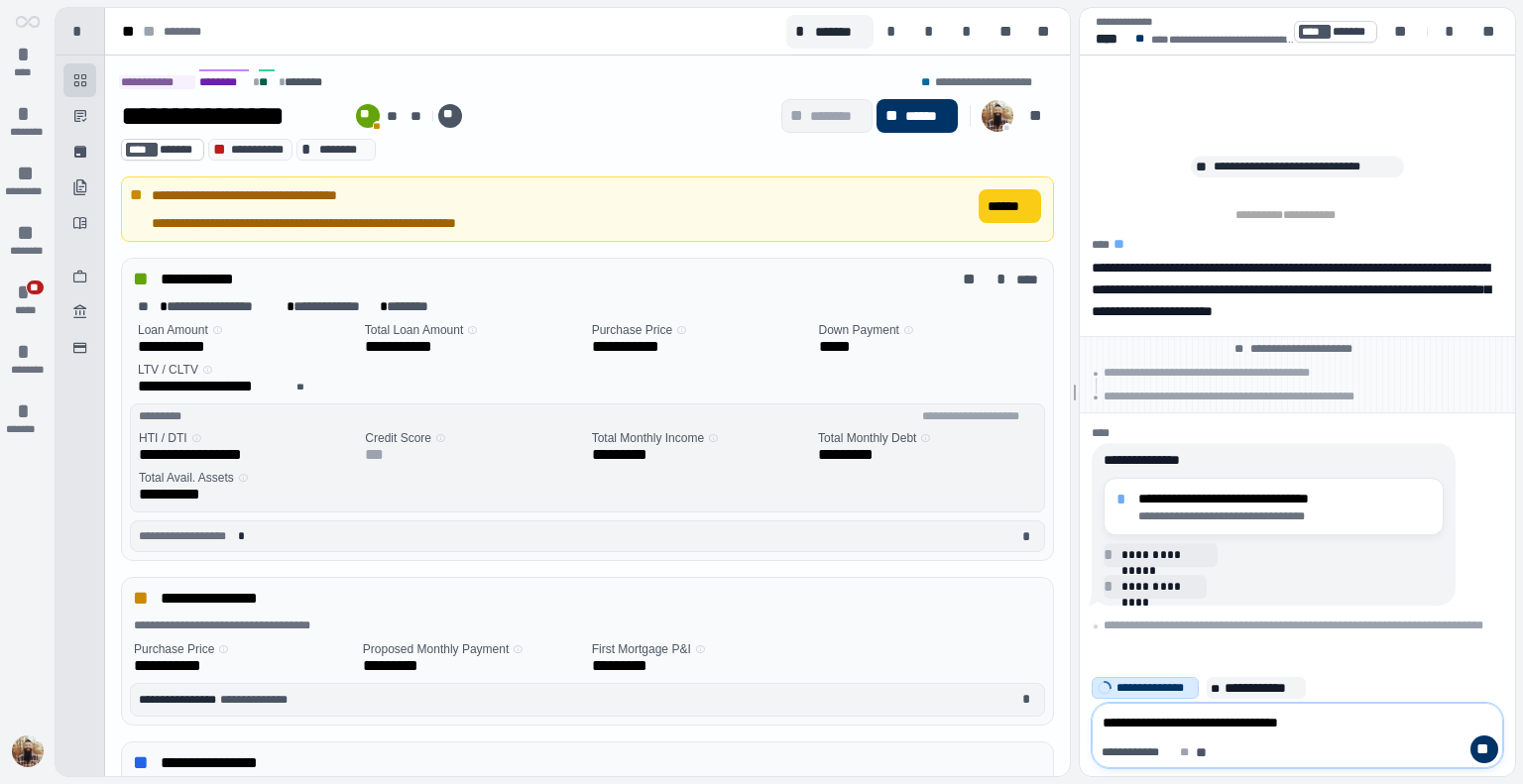 type 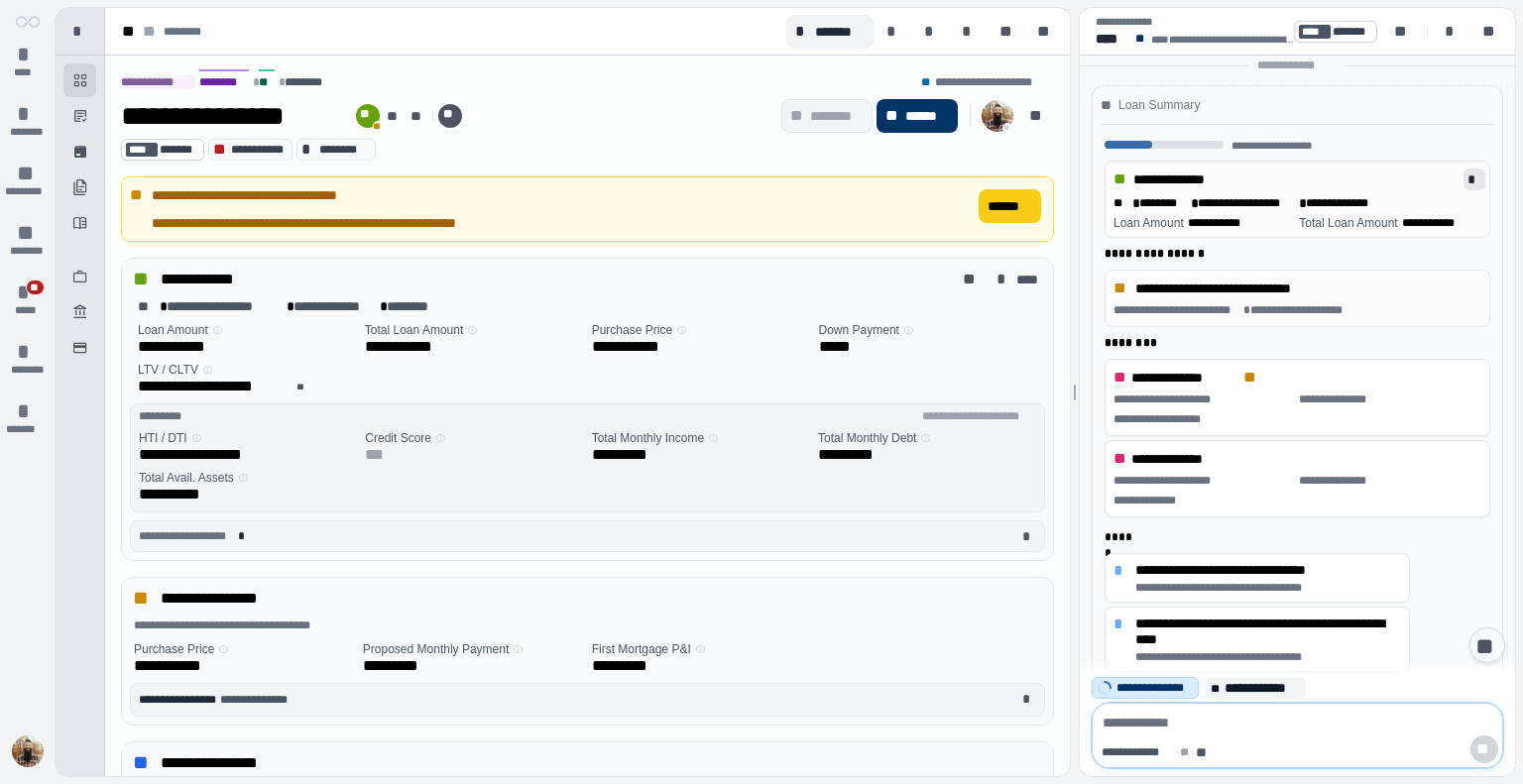 scroll, scrollTop: 1106, scrollLeft: 0, axis: vertical 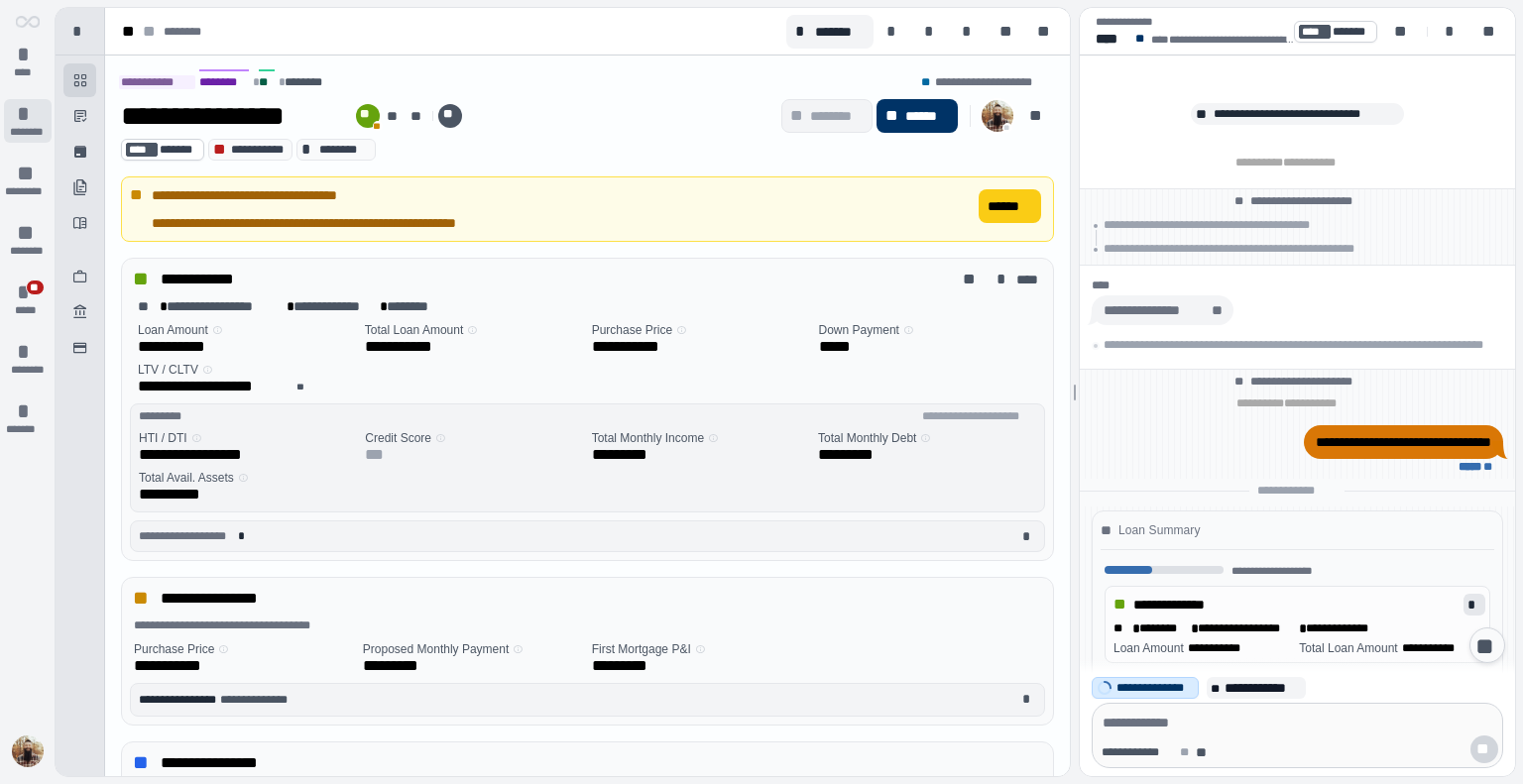 click on "* ********" at bounding box center [28, 121] 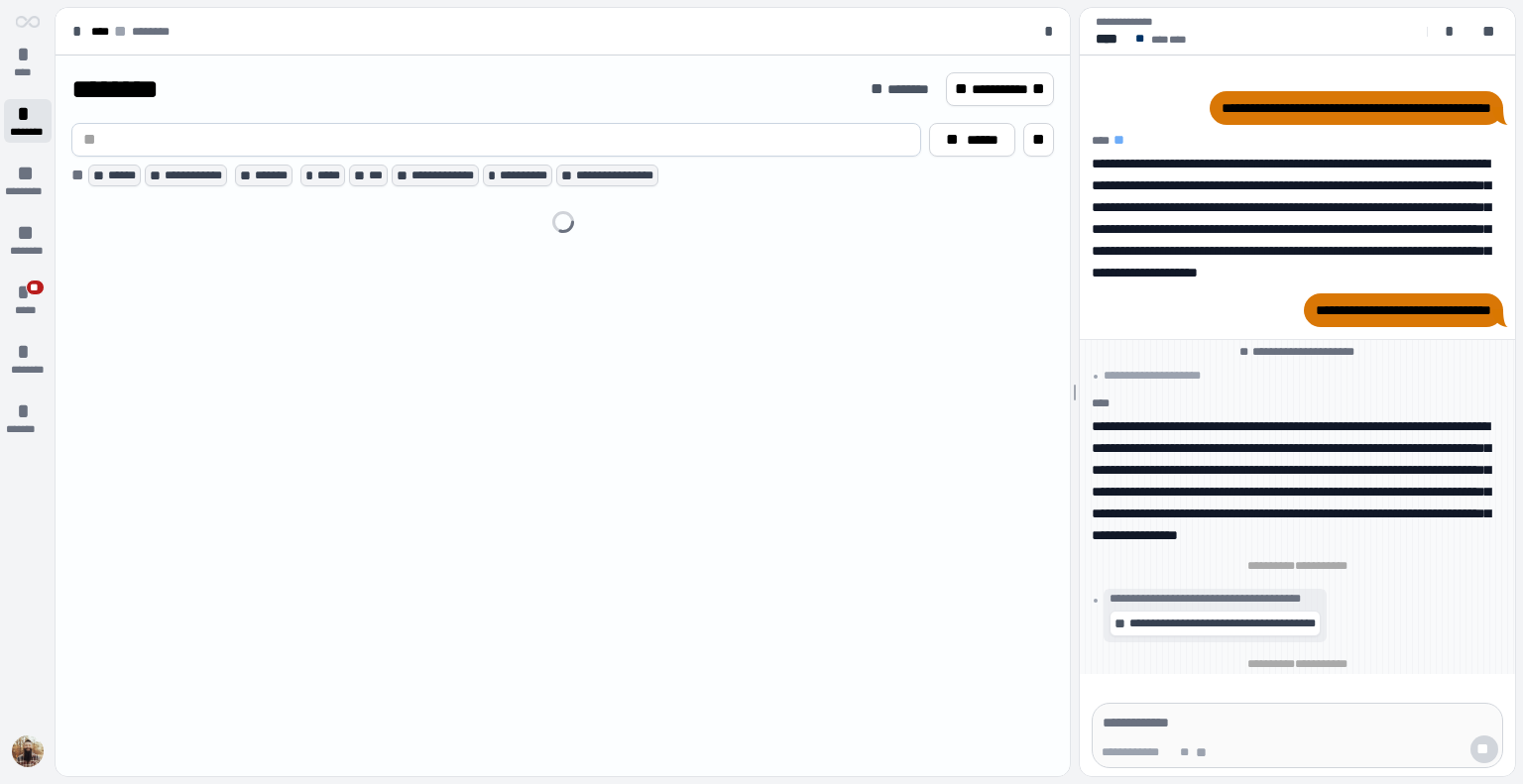 scroll, scrollTop: 0, scrollLeft: 0, axis: both 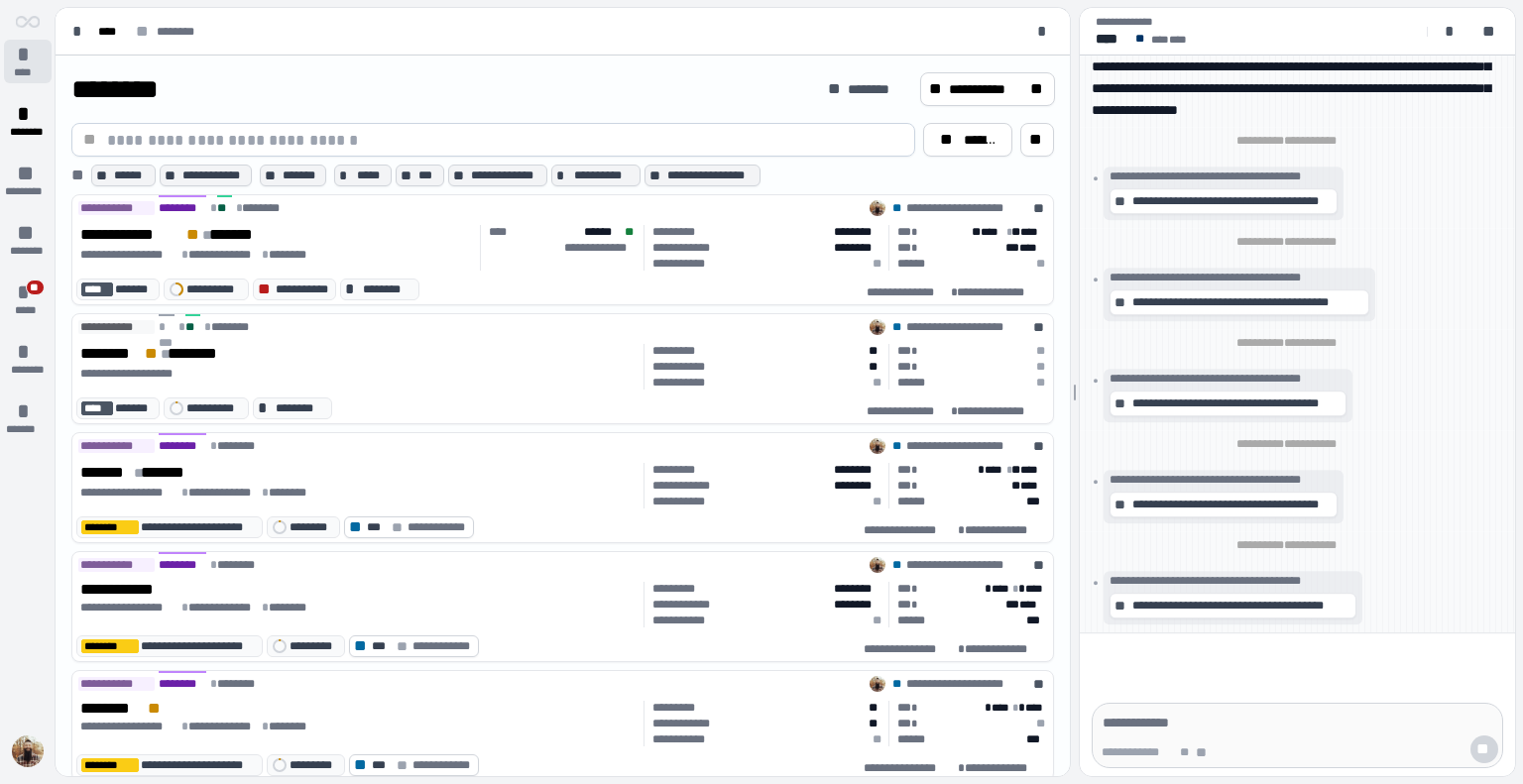click on "*" at bounding box center [28, 55] 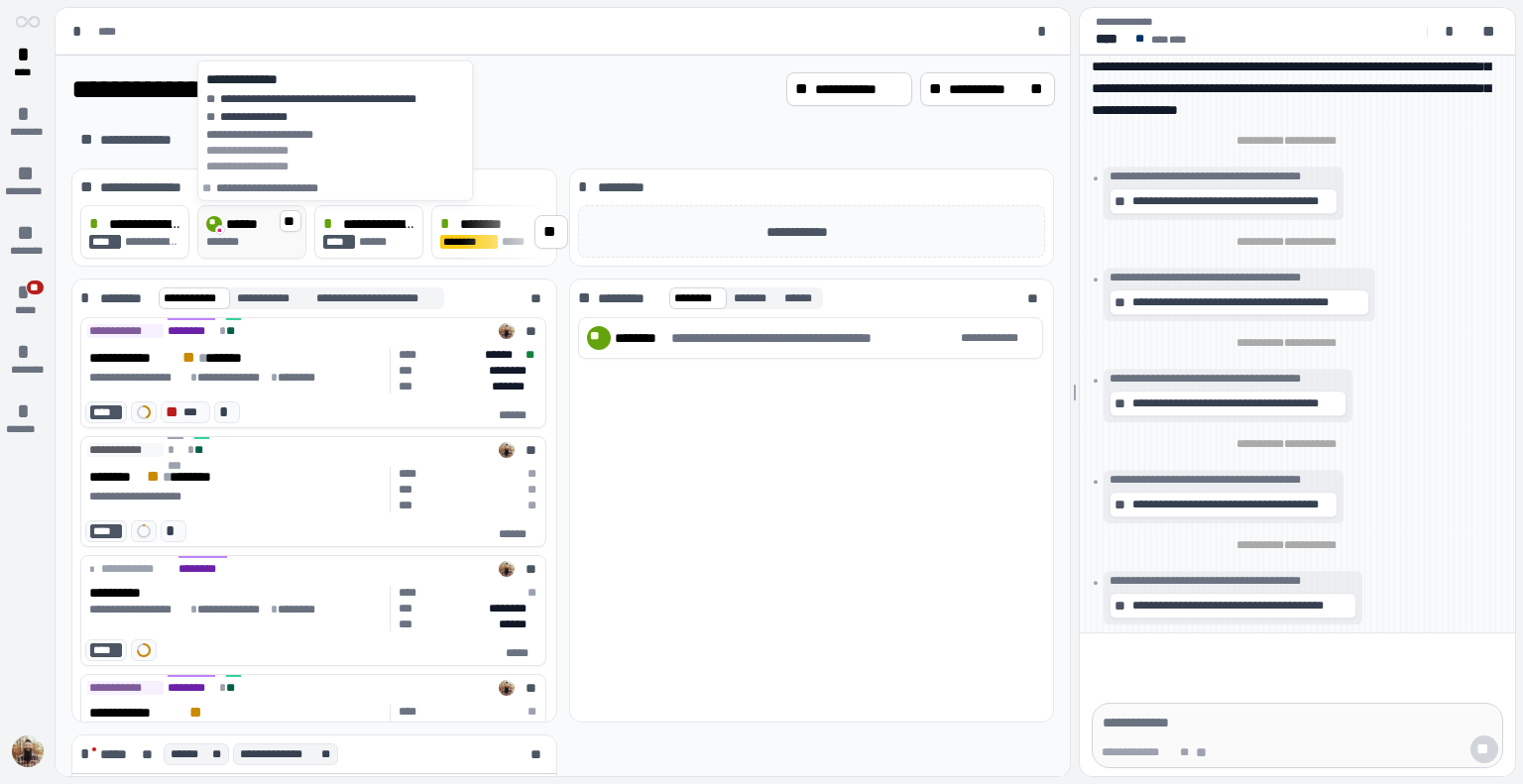click on "******" at bounding box center [247, 224] 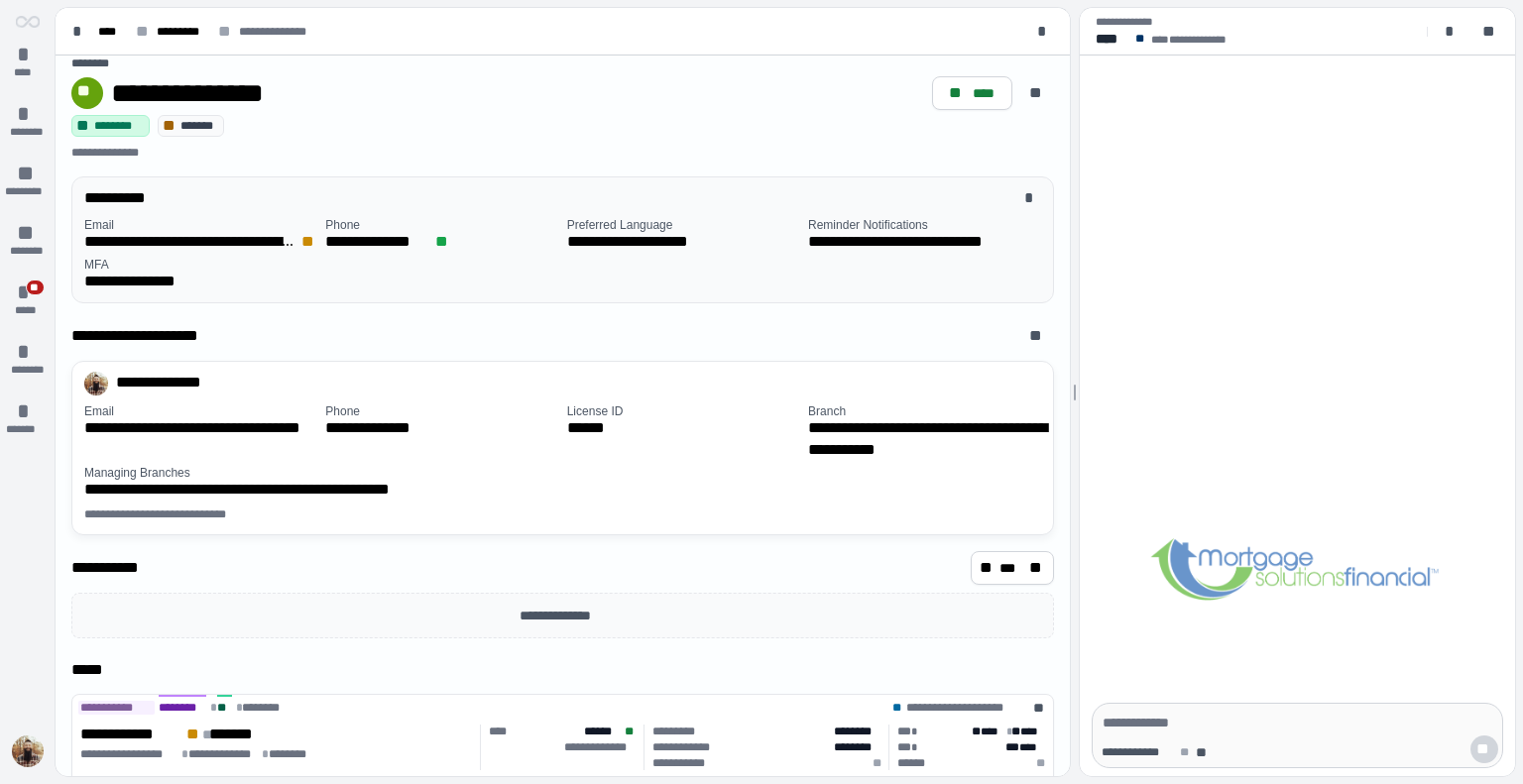 scroll, scrollTop: 57, scrollLeft: 0, axis: vertical 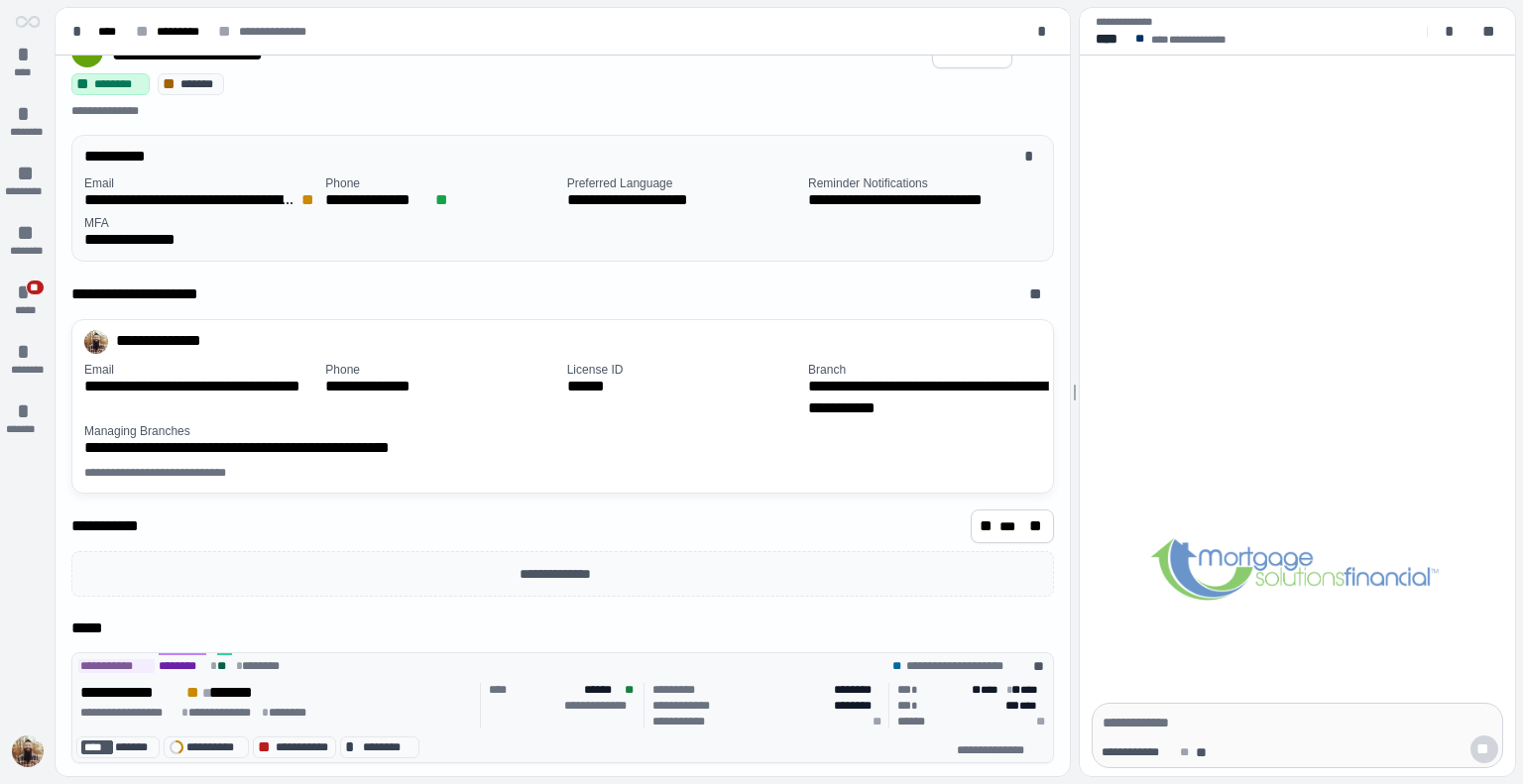 click on "**********" at bounding box center [277, 693] 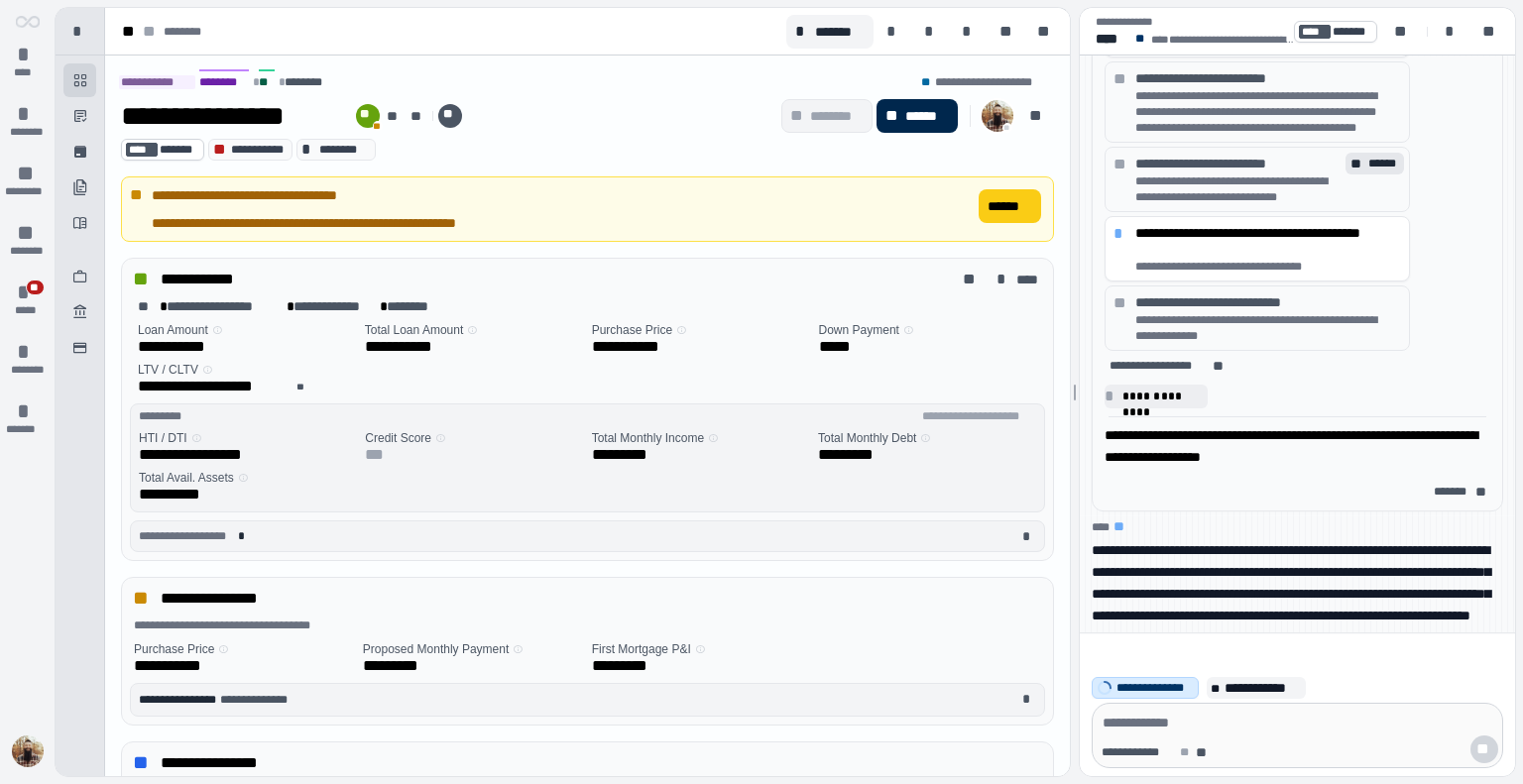 click on "******" at bounding box center (927, 116) 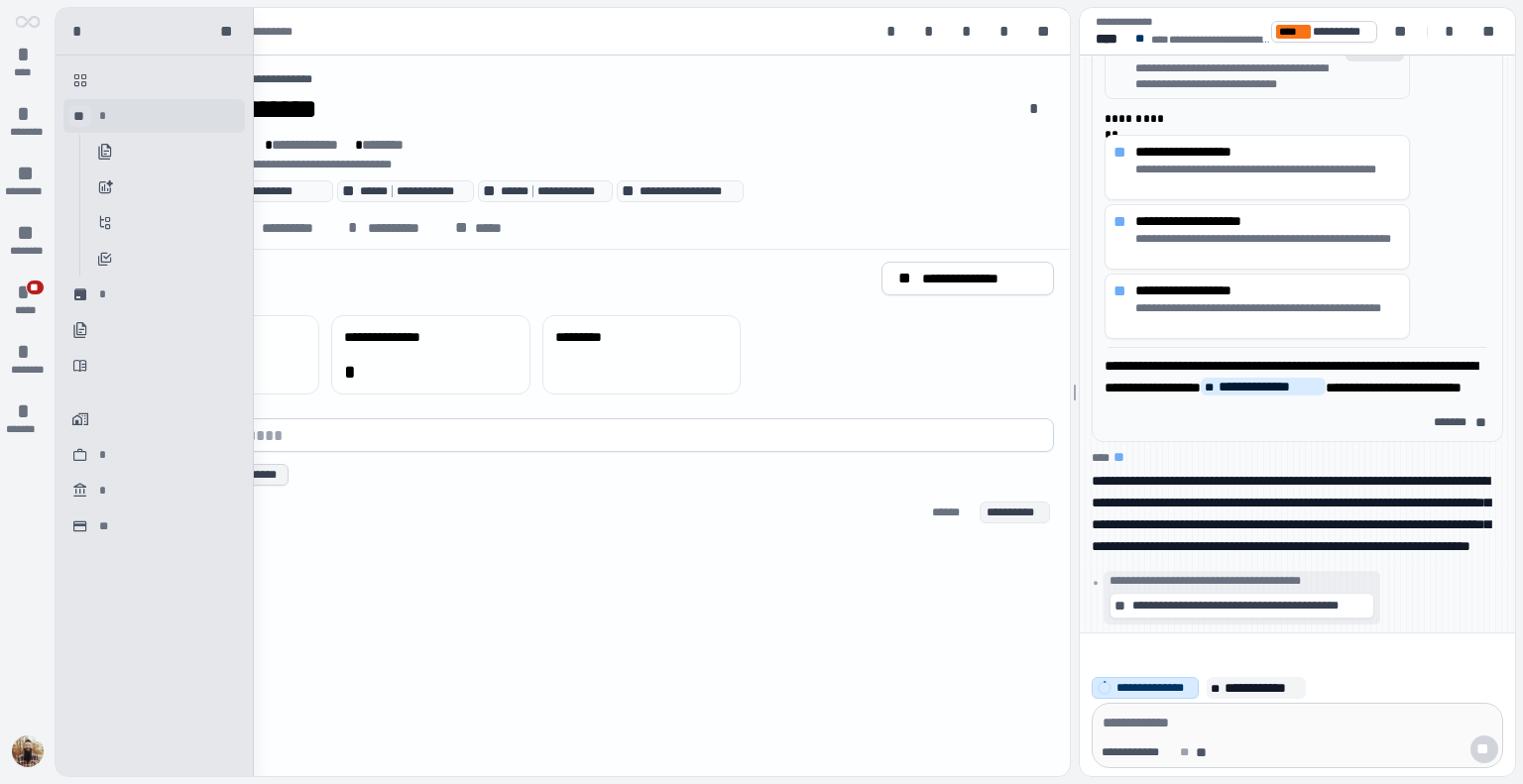 click on "**" at bounding box center [80, 116] 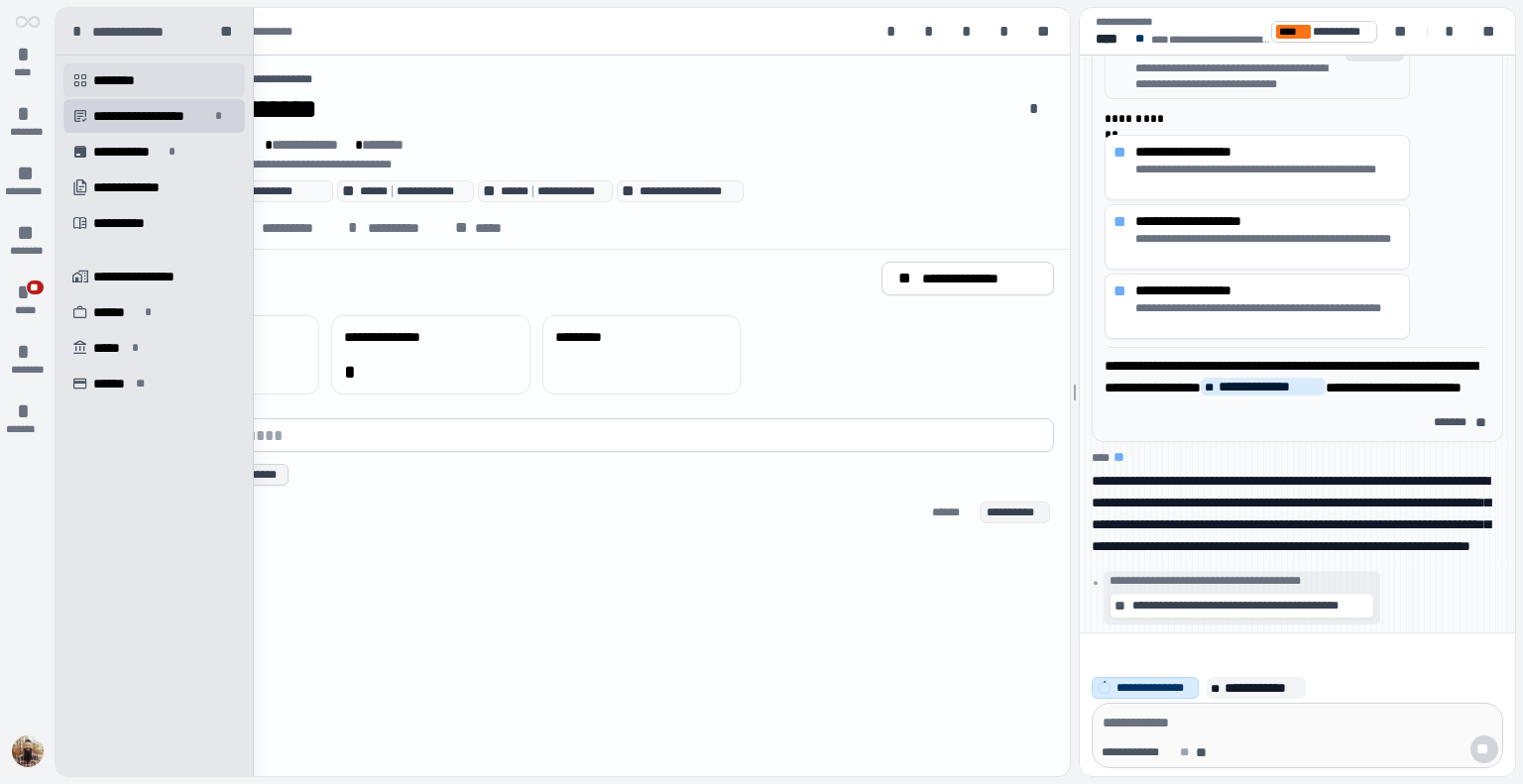 click on "********" at bounding box center (121, 80) 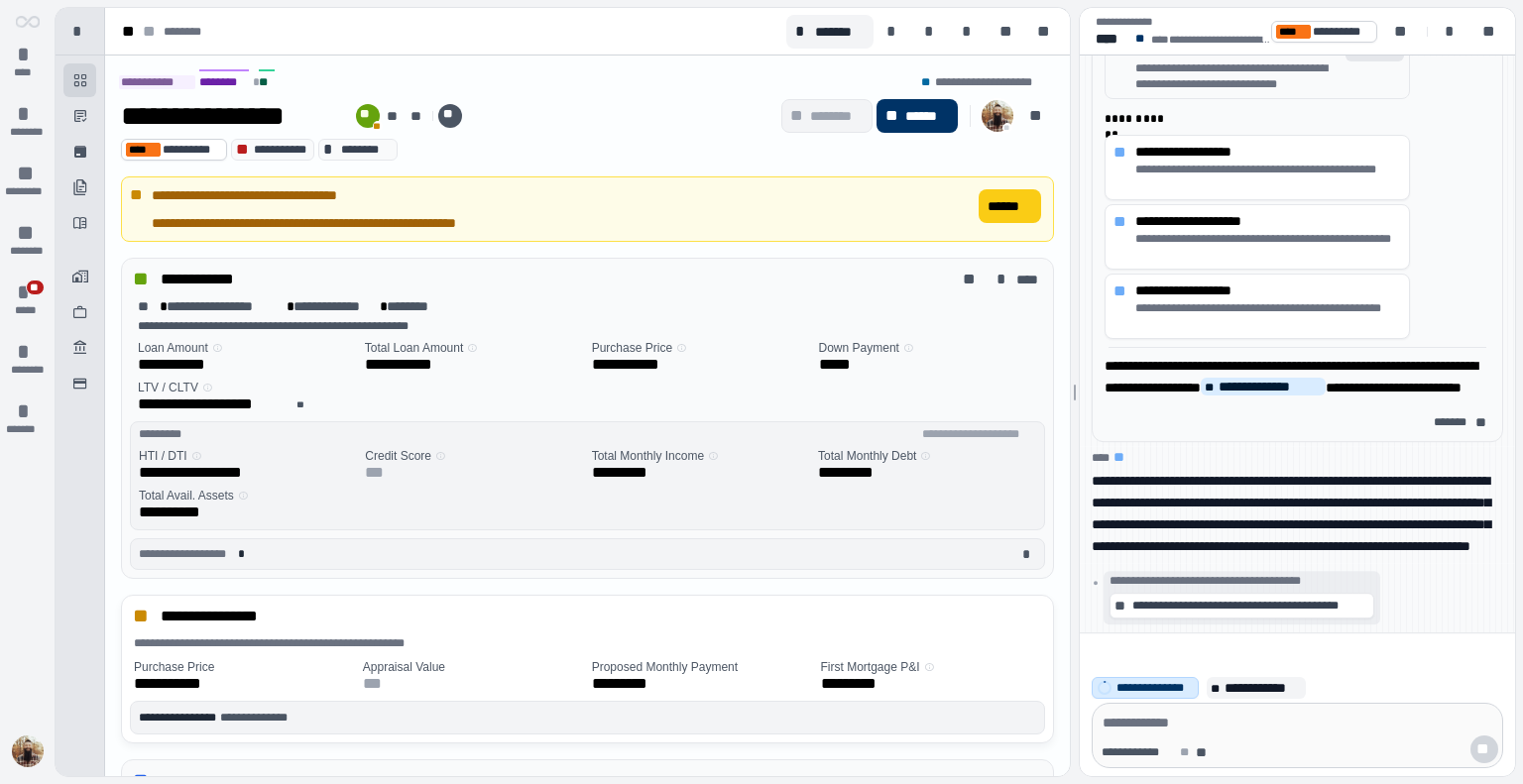 click on "**********" at bounding box center (587, 150) 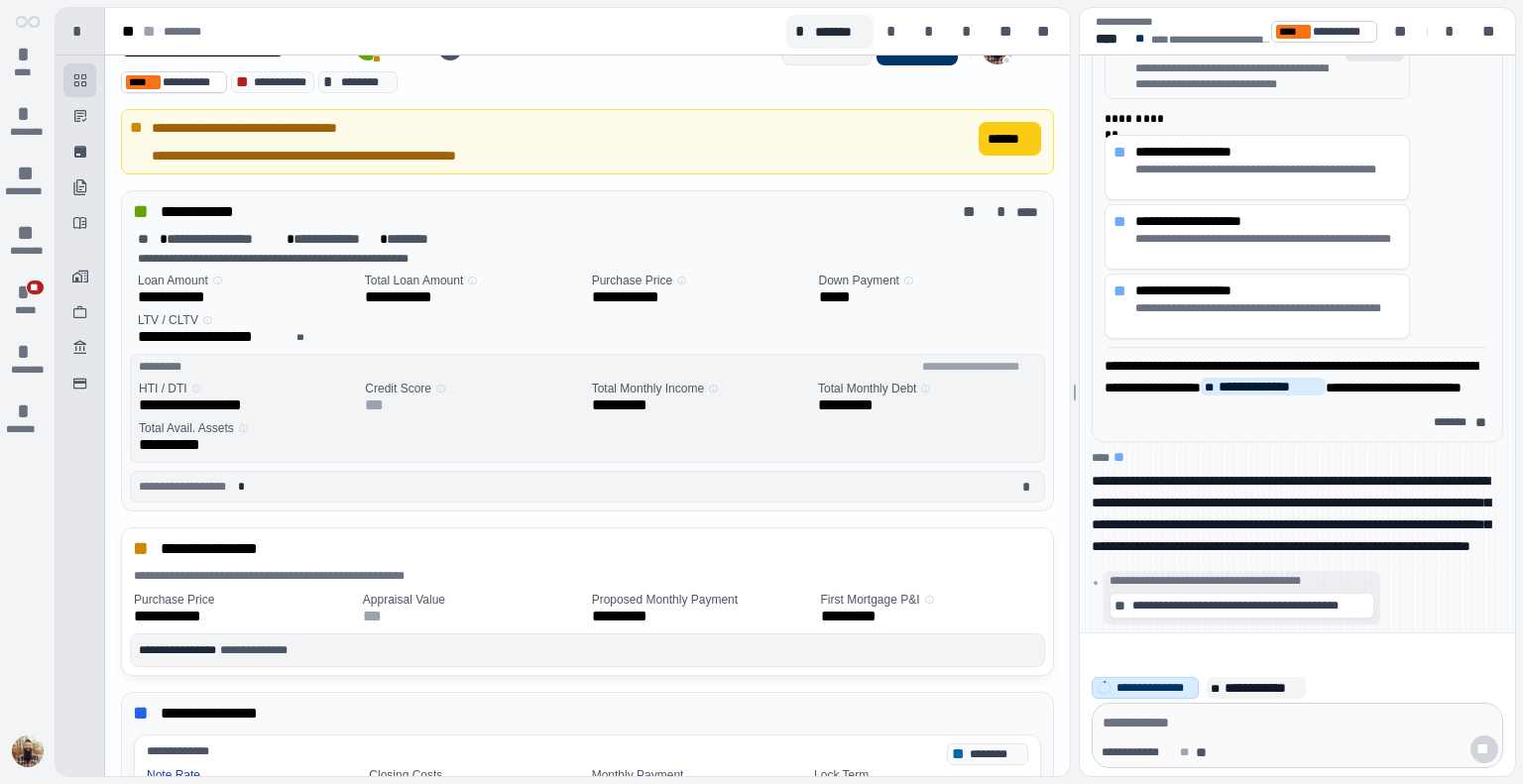 scroll, scrollTop: 0, scrollLeft: 0, axis: both 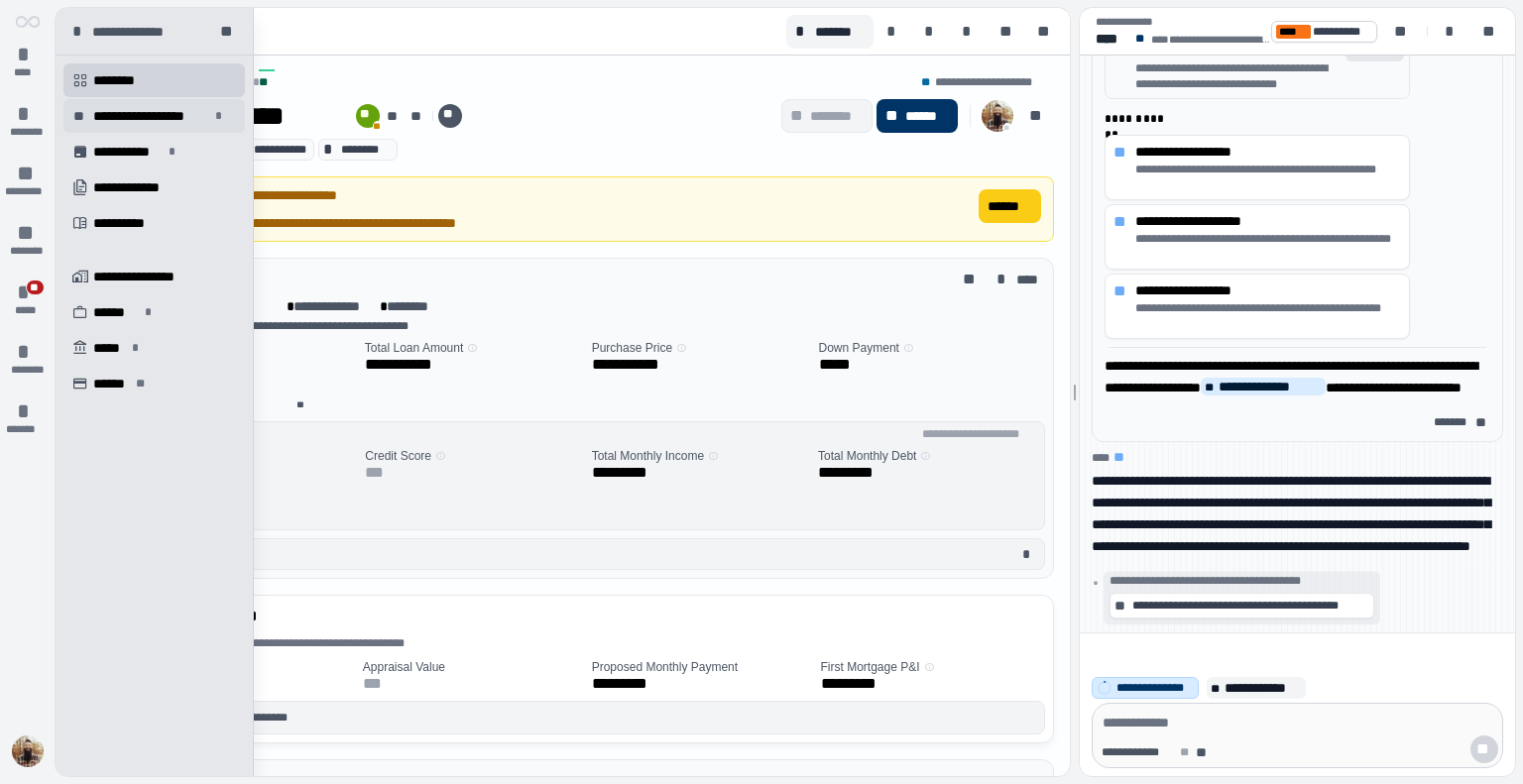 click on "**********" at bounding box center (151, 116) 